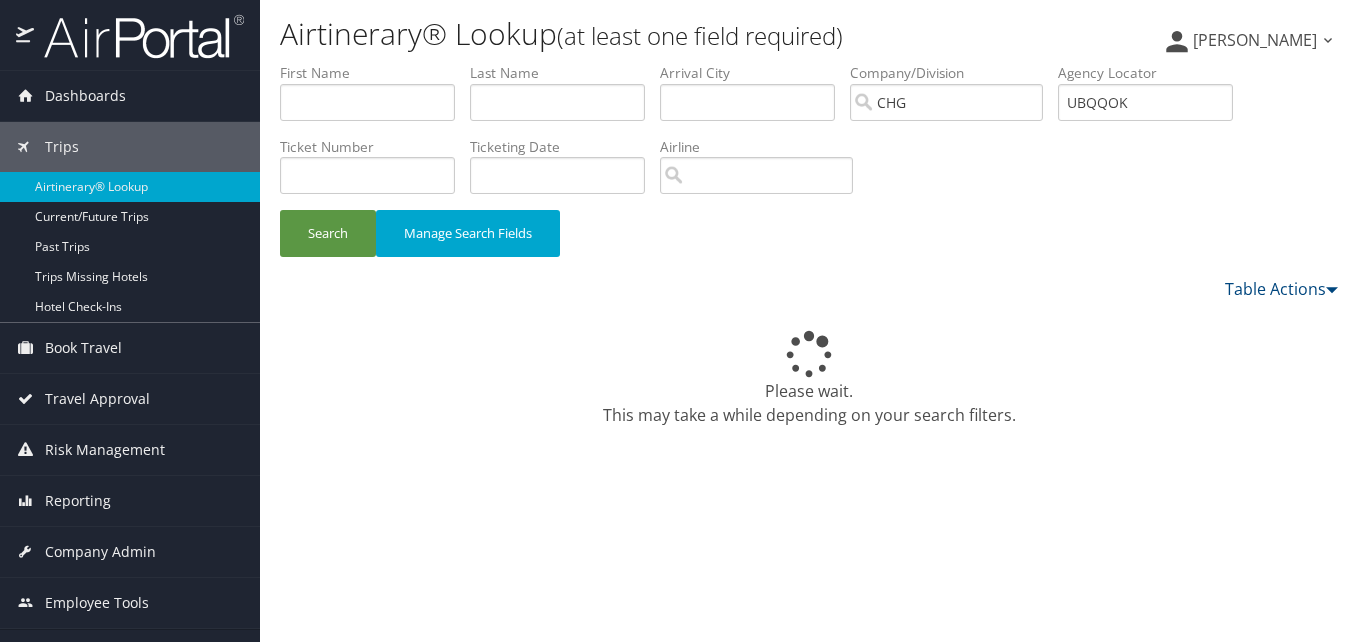 scroll, scrollTop: 0, scrollLeft: 0, axis: both 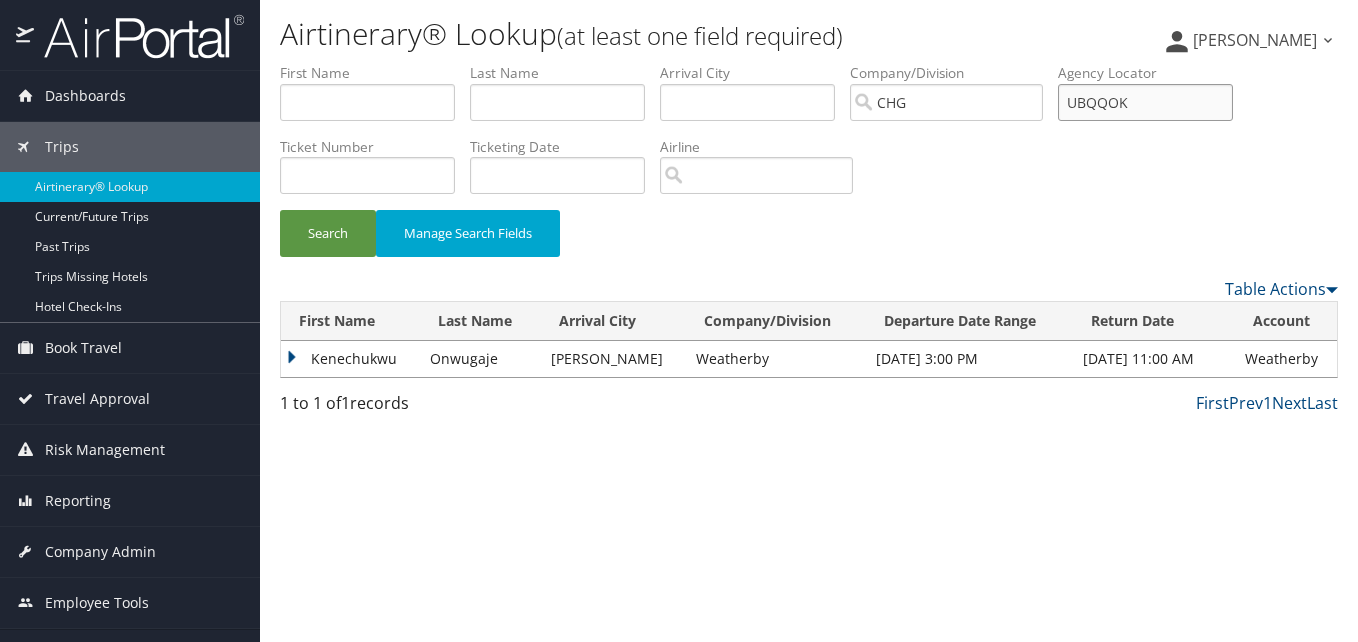 drag, startPoint x: 1140, startPoint y: 103, endPoint x: 1021, endPoint y: 86, distance: 120.20815 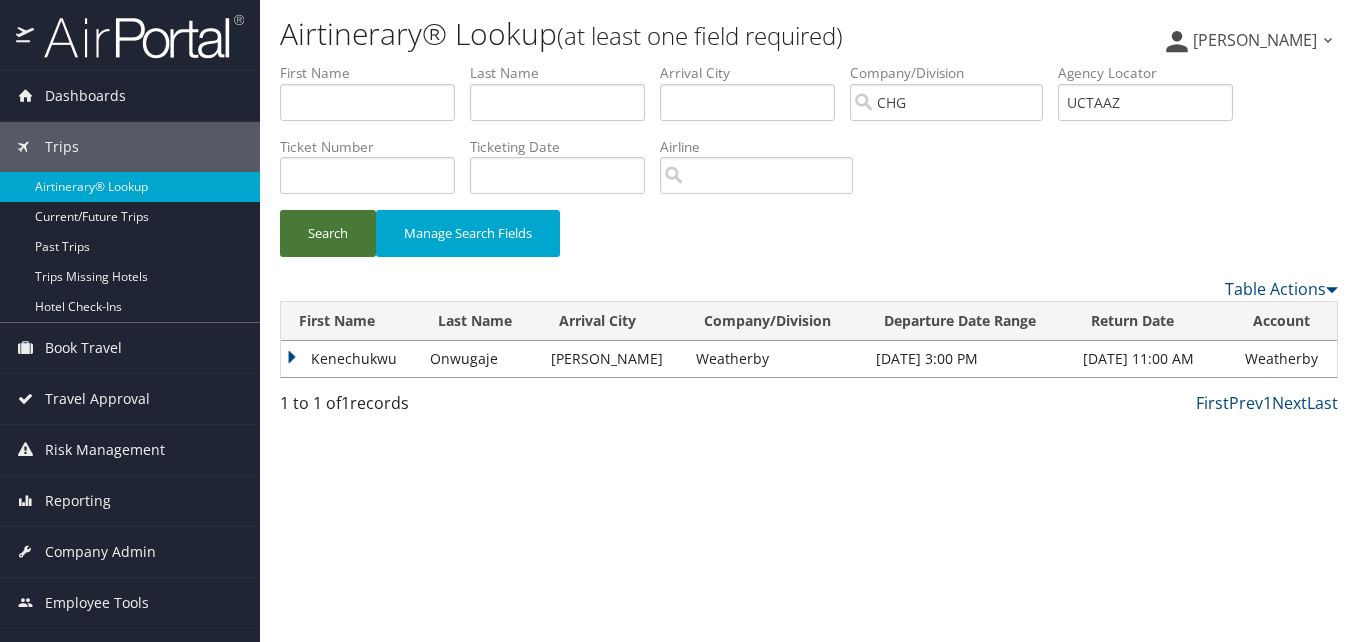 click on "Search" at bounding box center (328, 233) 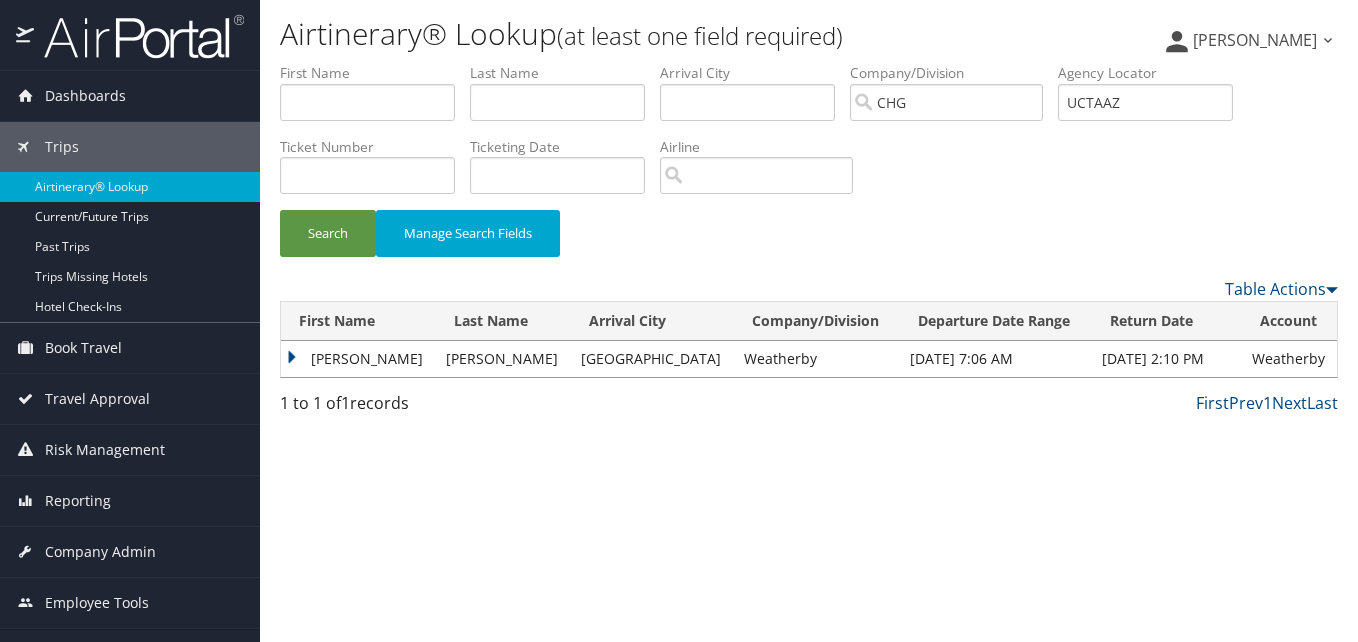 click on "Adalberto" at bounding box center (358, 359) 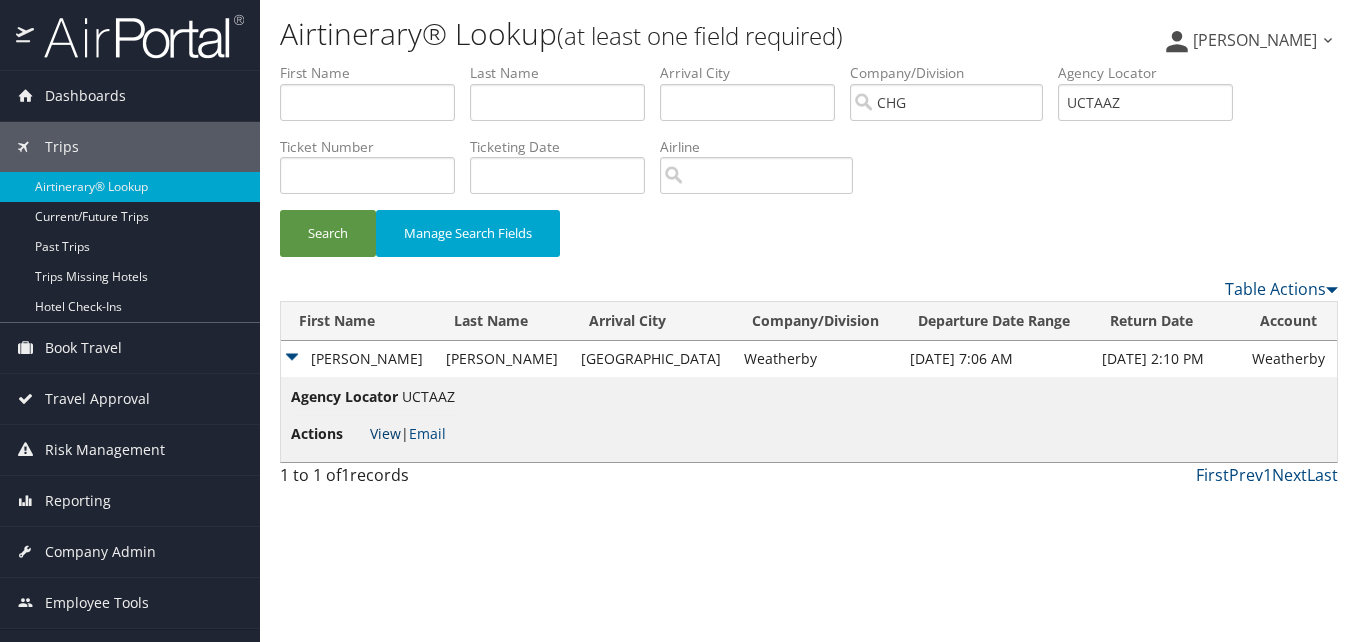 click on "View" at bounding box center [385, 433] 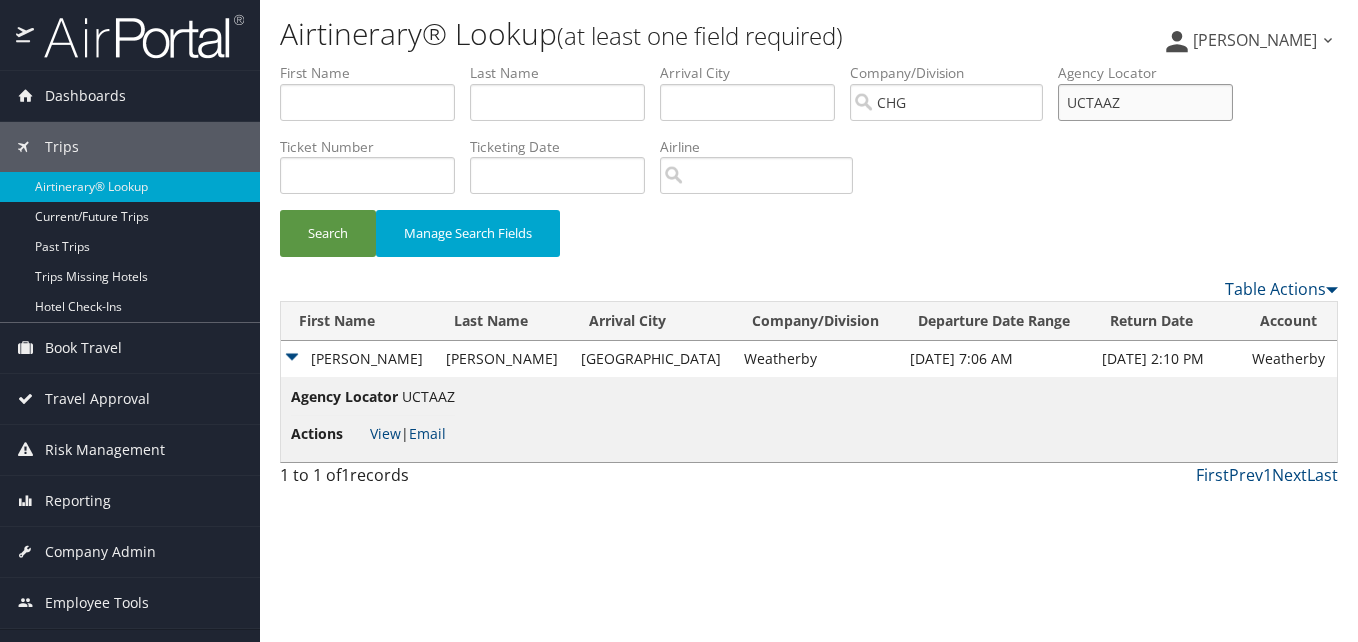 drag, startPoint x: 1184, startPoint y: 104, endPoint x: 1036, endPoint y: 107, distance: 148.0304 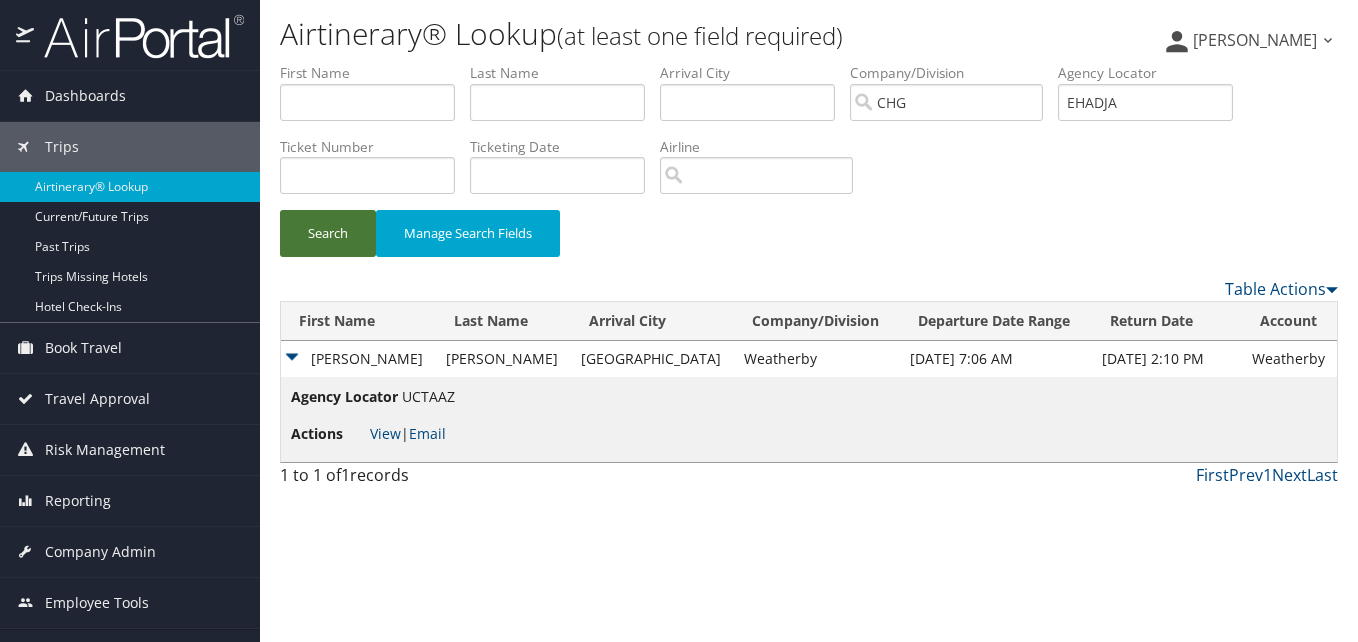 click on "Search" at bounding box center [328, 233] 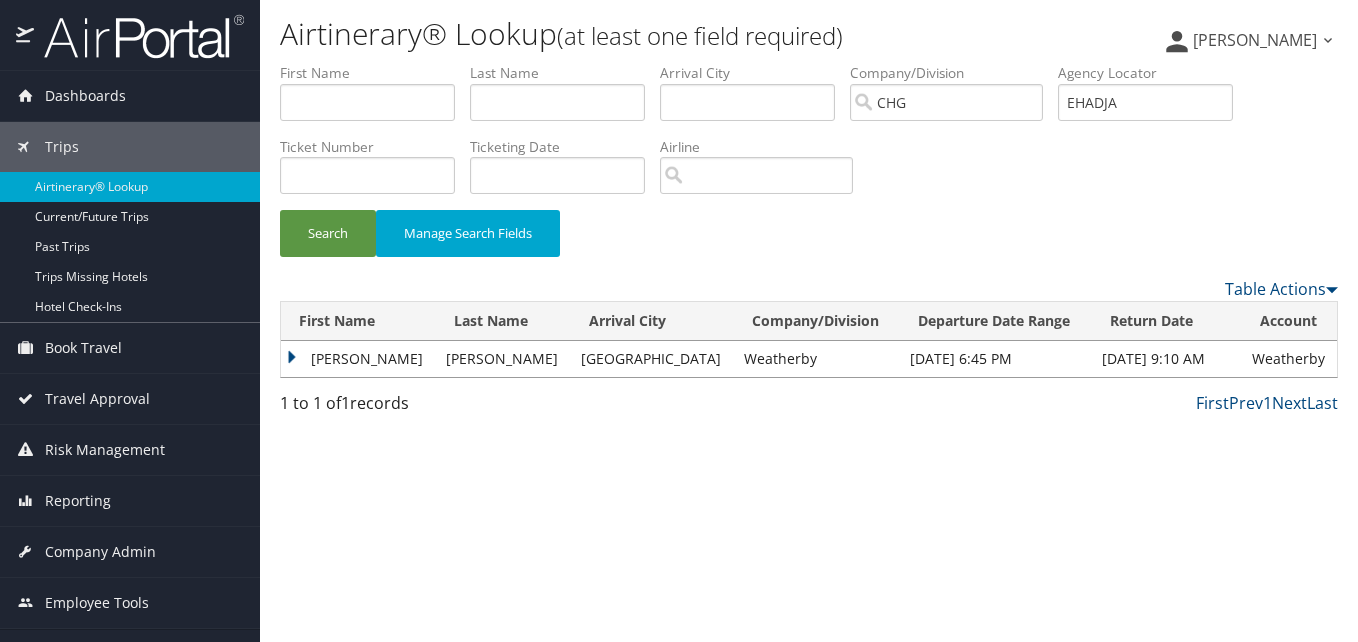 click on "Jason" at bounding box center [358, 359] 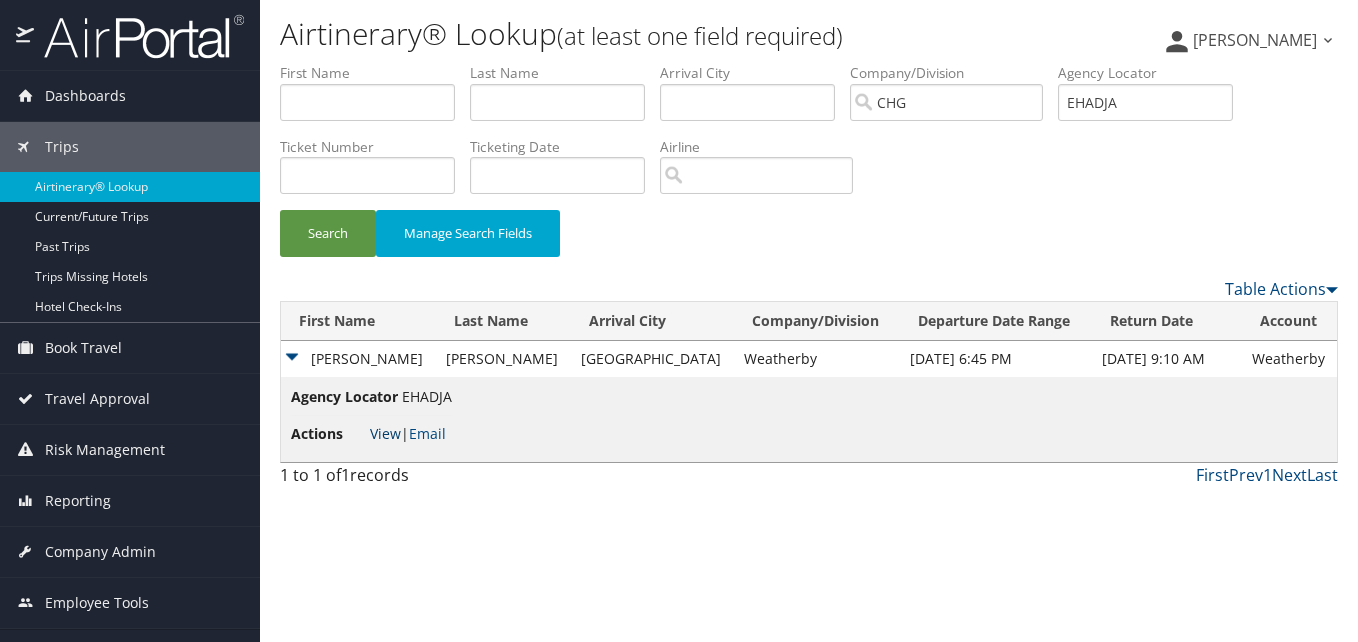 click on "View" at bounding box center (385, 433) 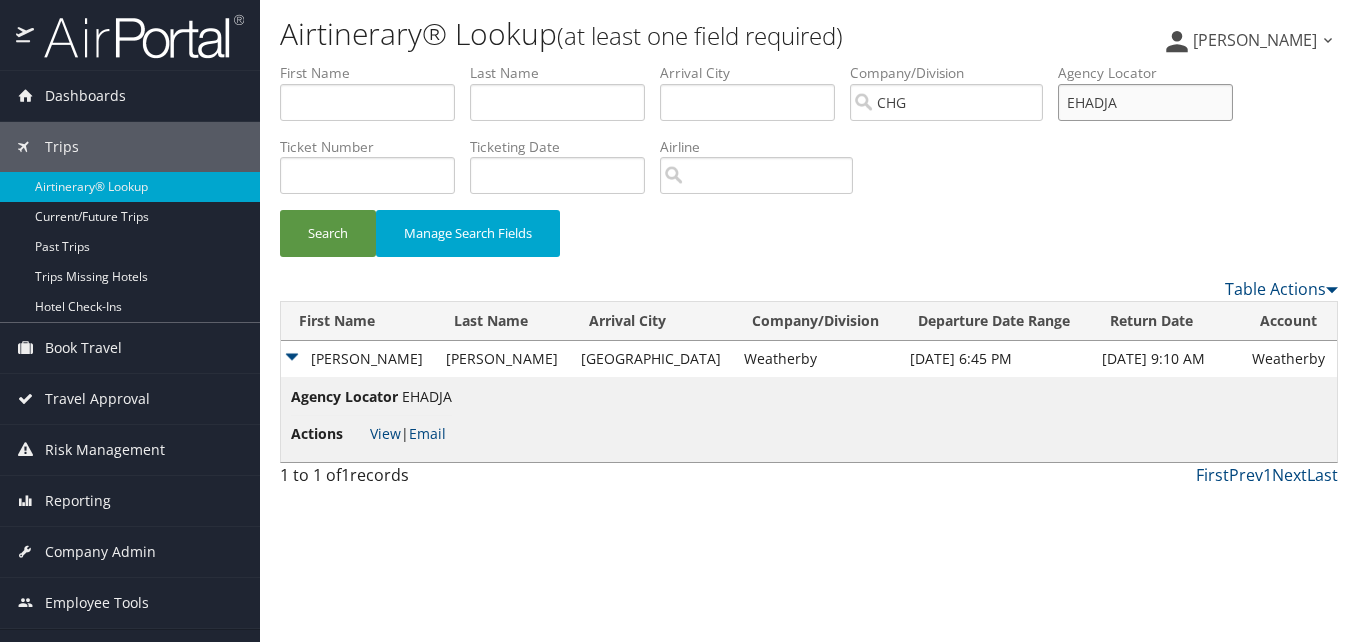 drag, startPoint x: 1147, startPoint y: 101, endPoint x: 1004, endPoint y: 110, distance: 143.28294 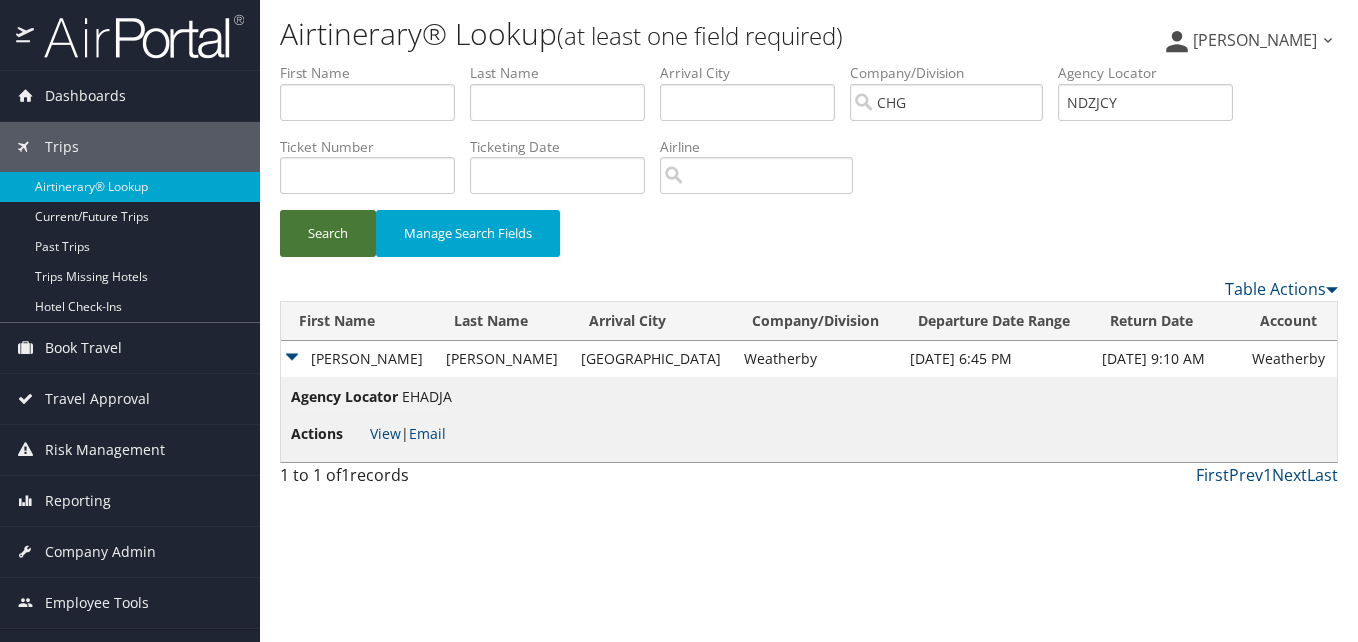 click on "Search" at bounding box center (328, 233) 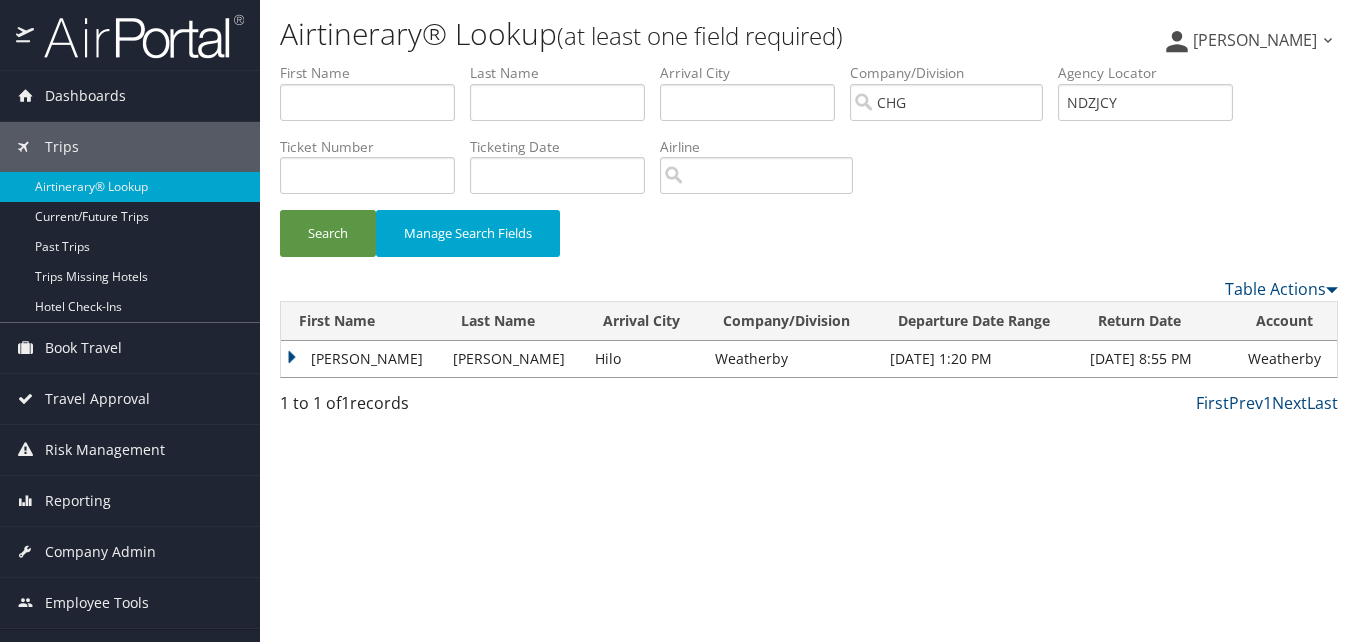 click on "Clayton" at bounding box center (362, 359) 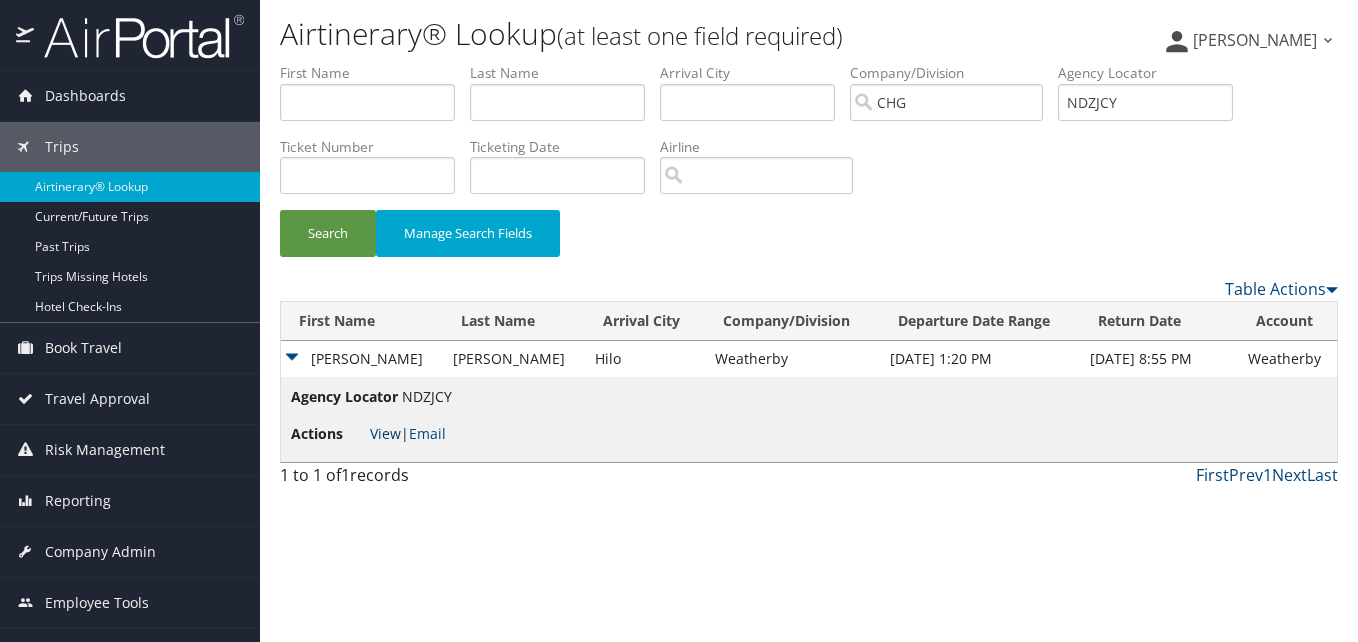click on "View" at bounding box center (385, 433) 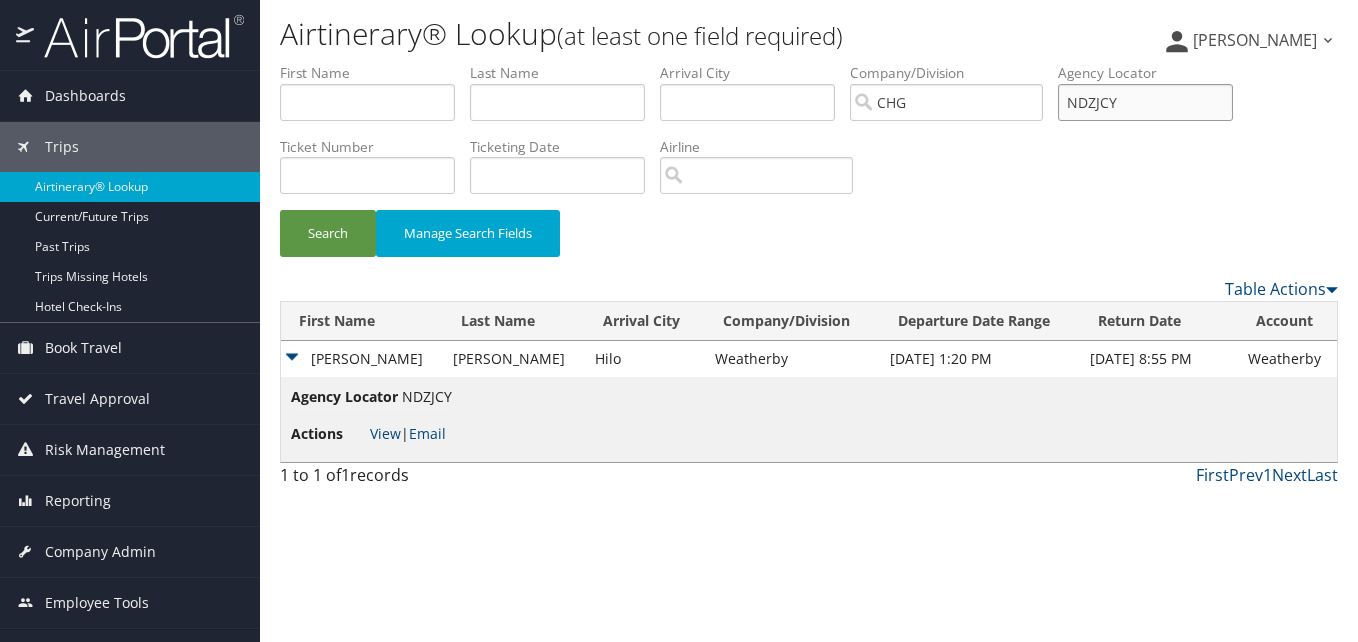 drag, startPoint x: 1171, startPoint y: 104, endPoint x: 994, endPoint y: 104, distance: 177 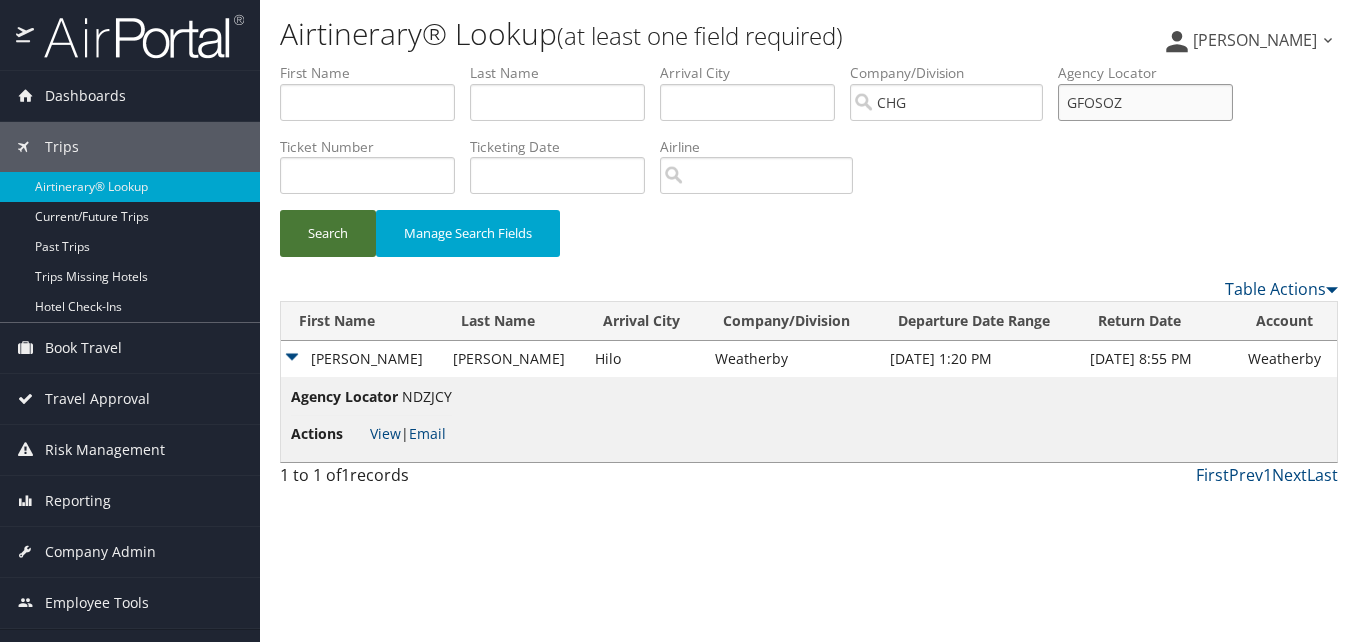 type on "GFOSOZ" 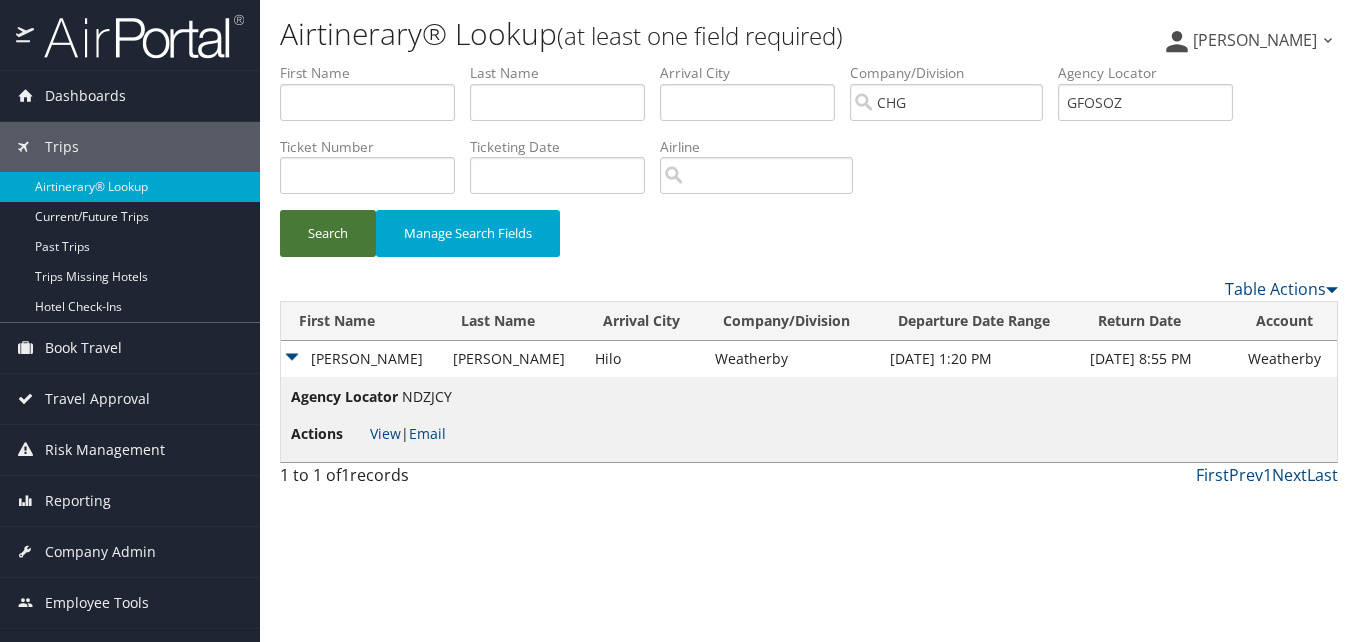 click on "Search" at bounding box center [328, 233] 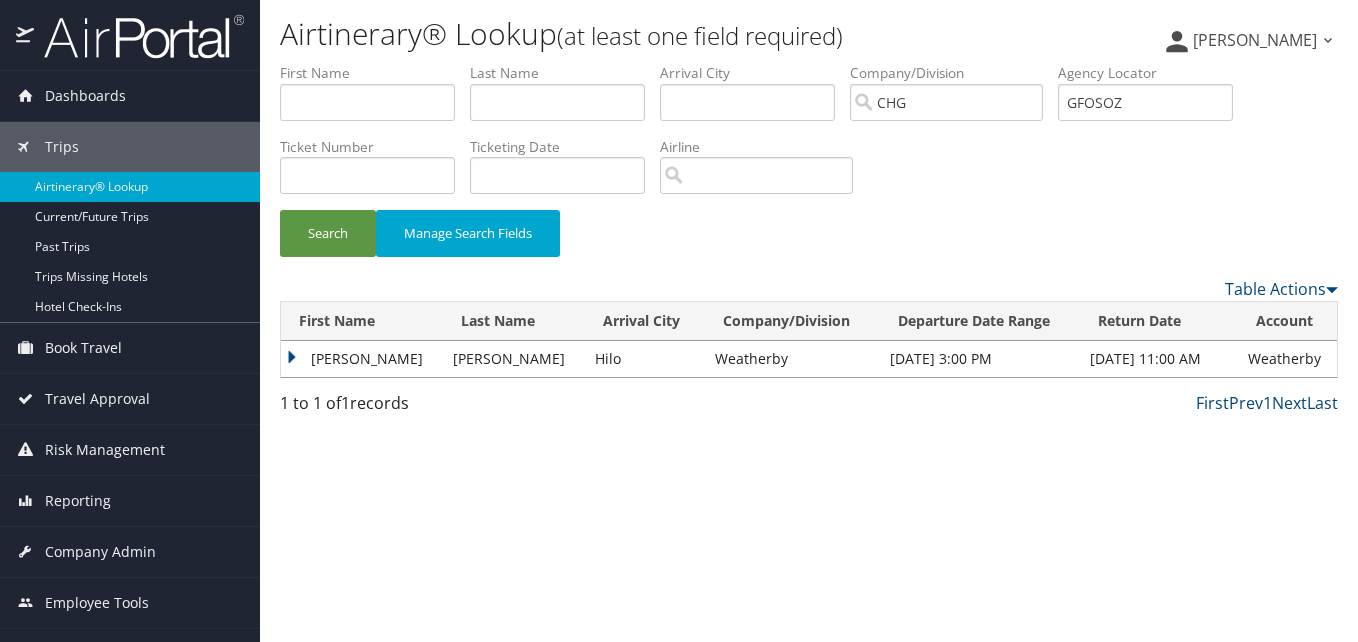 click on "Clayton" at bounding box center [362, 359] 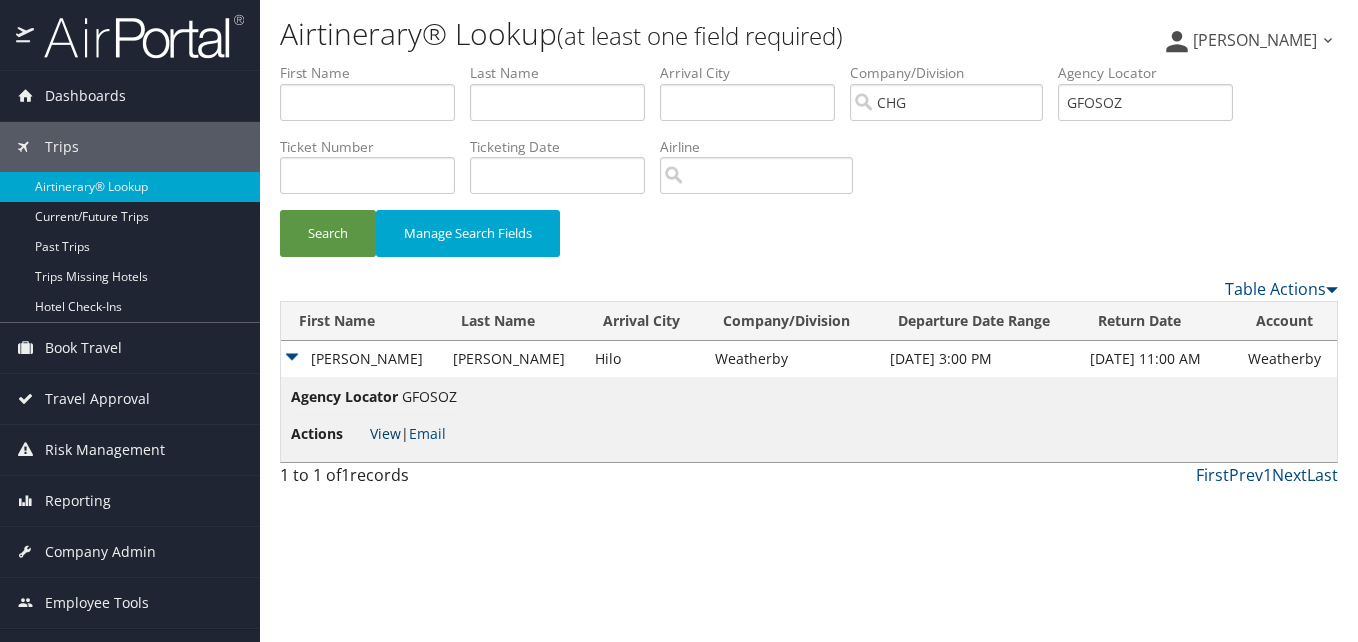 click on "View" at bounding box center [385, 433] 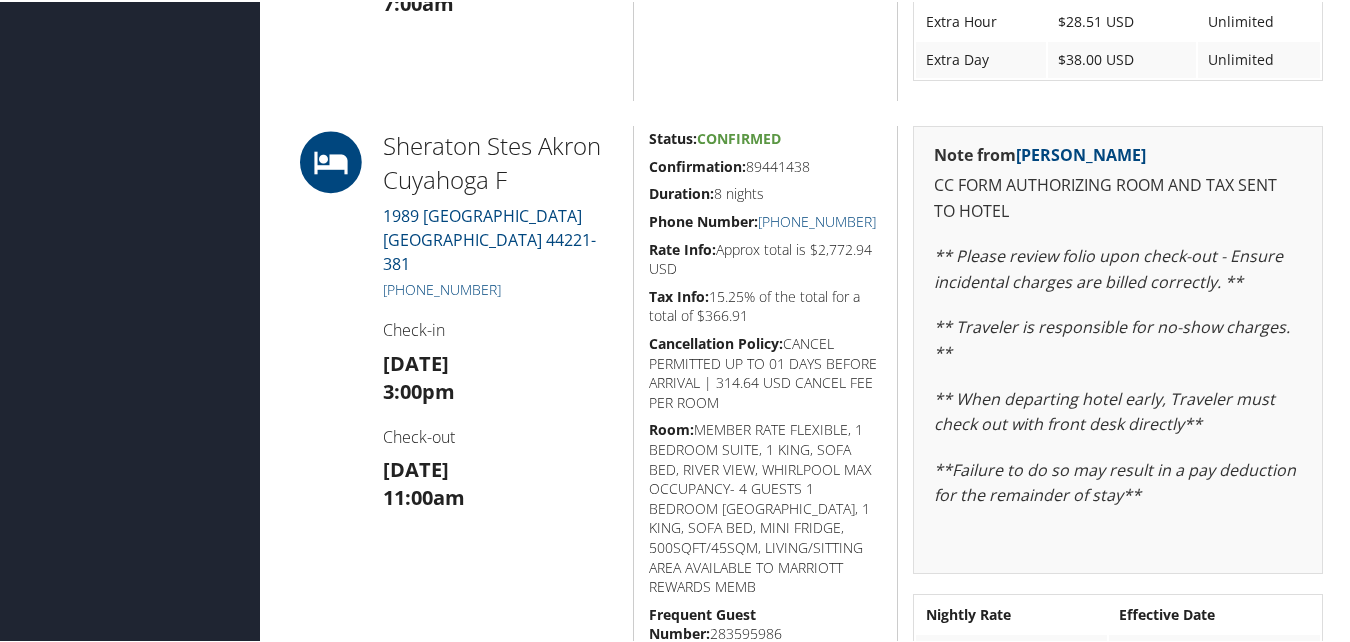 scroll, scrollTop: 1600, scrollLeft: 0, axis: vertical 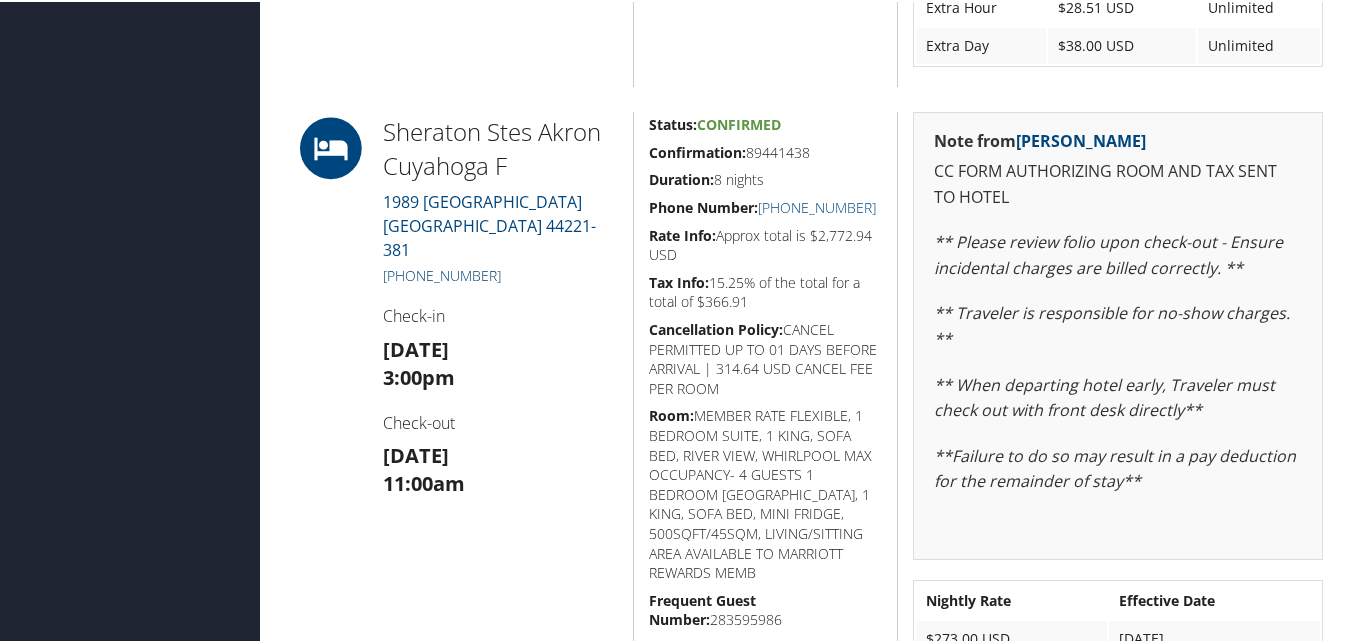 drag, startPoint x: 534, startPoint y: 300, endPoint x: 399, endPoint y: 287, distance: 135.62448 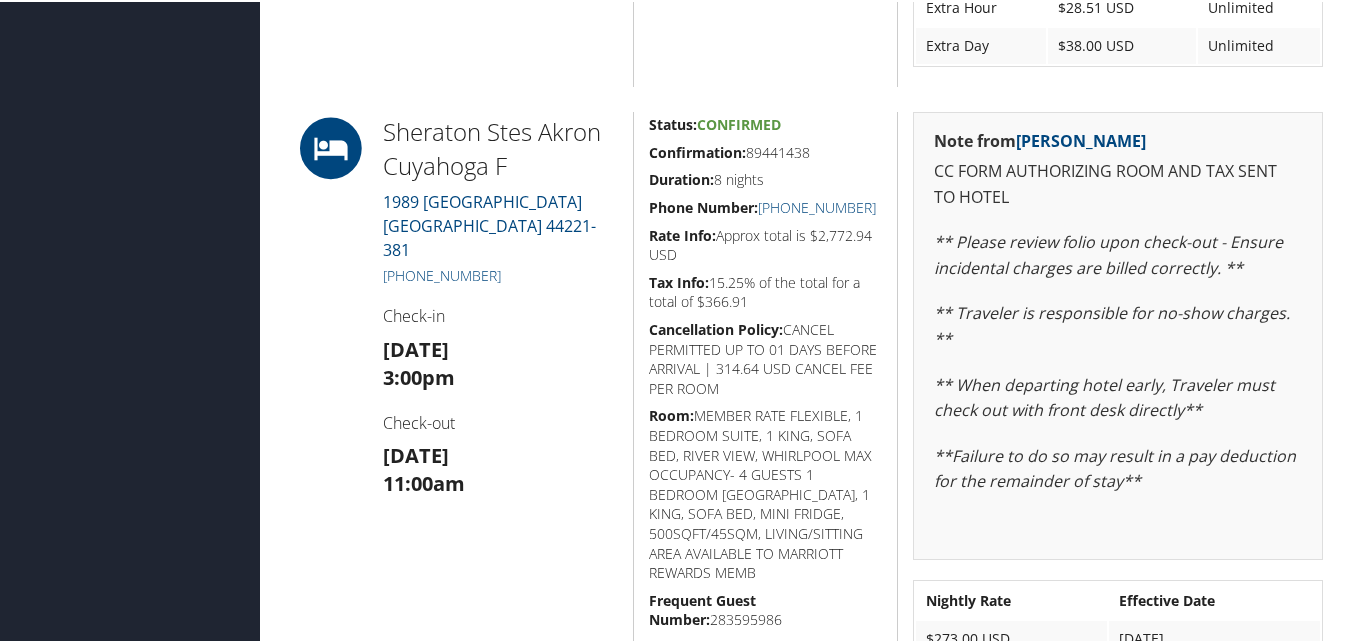 copy on "(330) 929-3000" 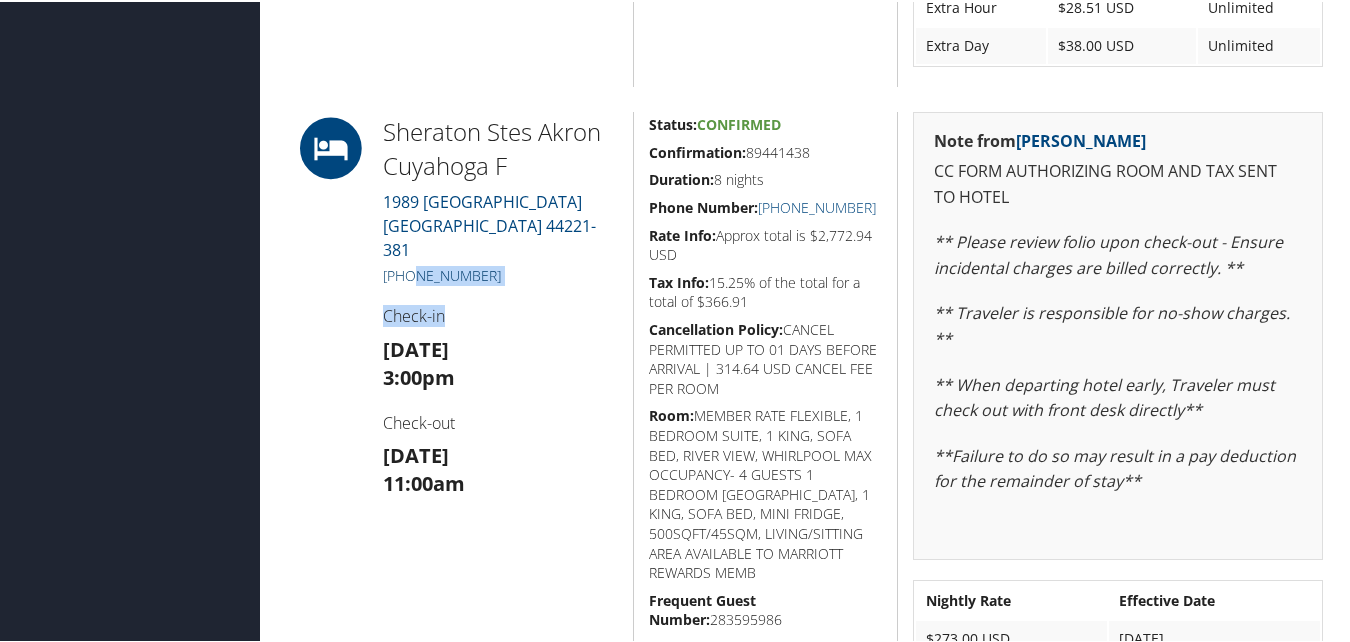 drag, startPoint x: 518, startPoint y: 305, endPoint x: 407, endPoint y: 301, distance: 111.07205 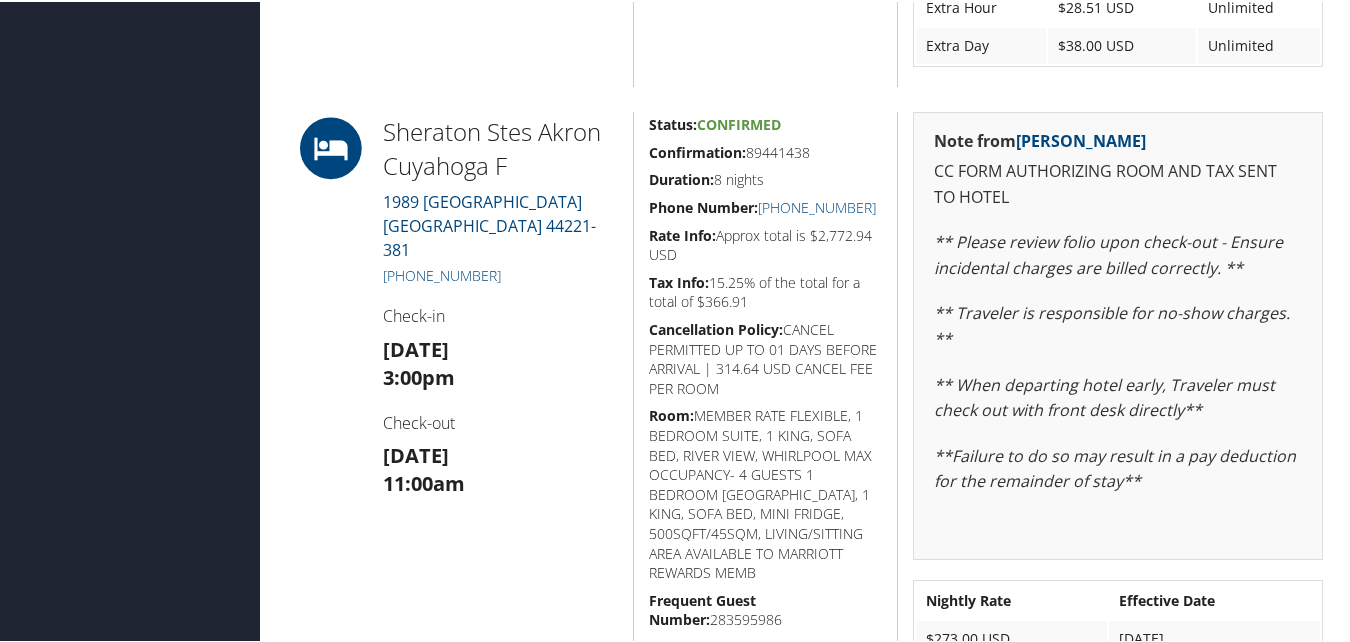 click on "Check-out" at bounding box center [500, 421] 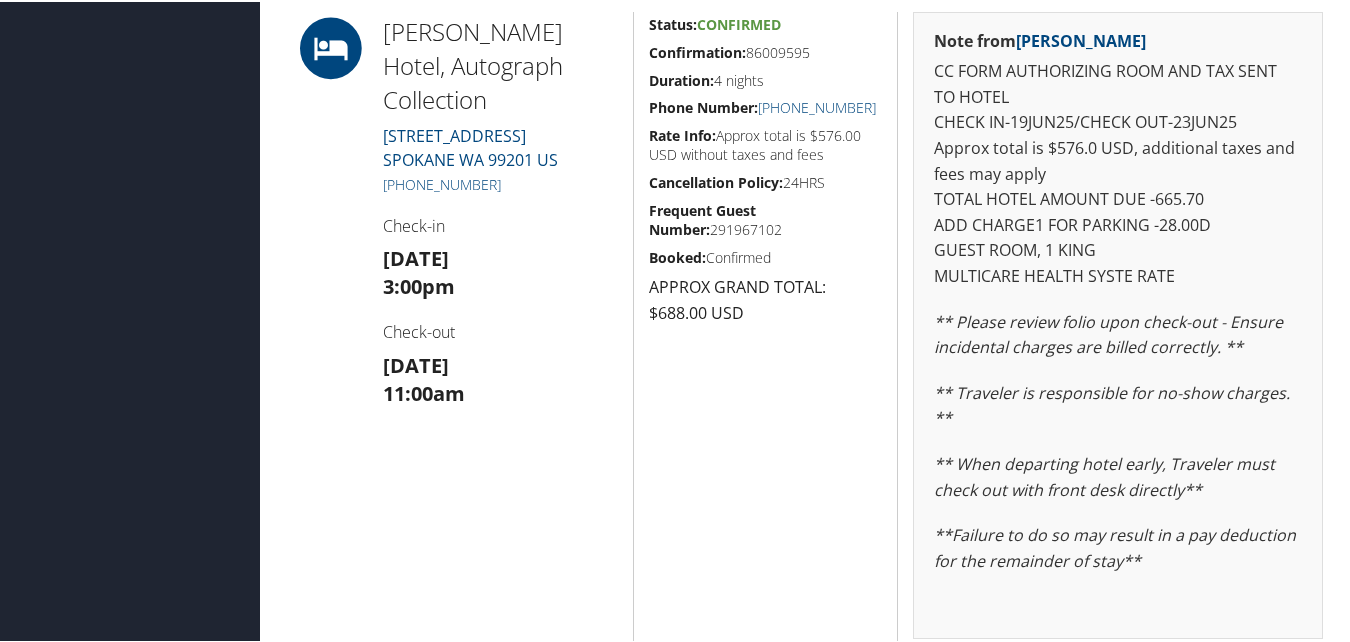 scroll, scrollTop: 1500, scrollLeft: 0, axis: vertical 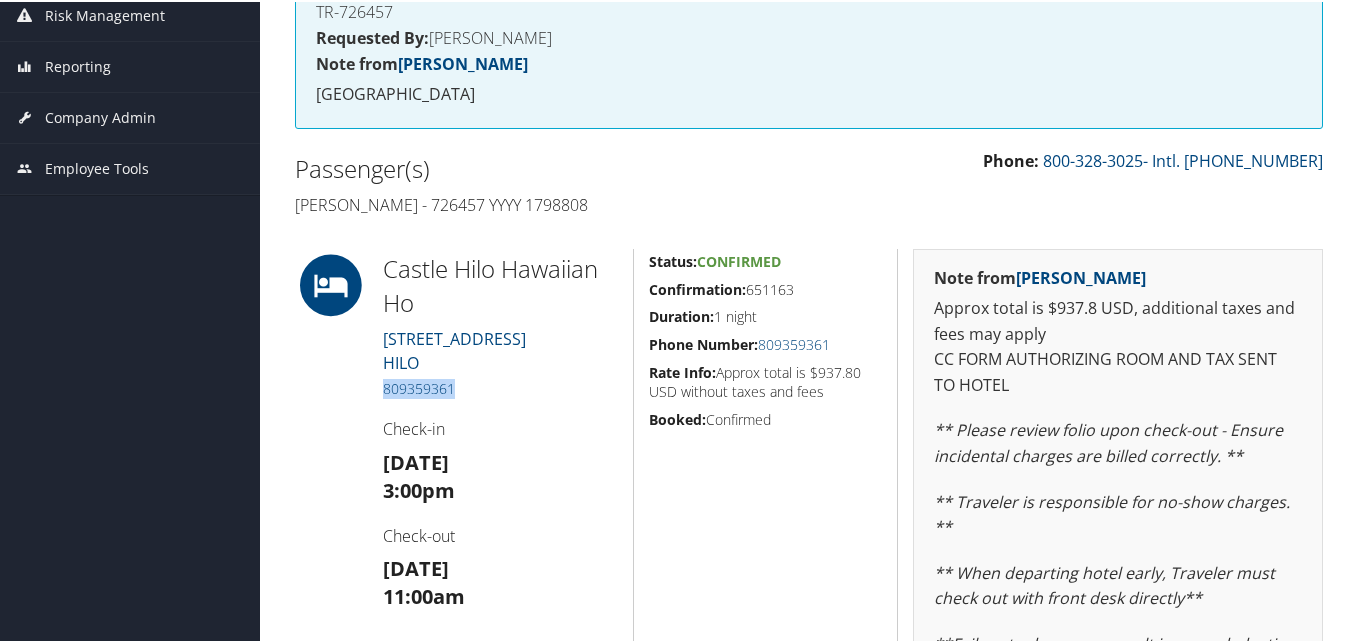drag, startPoint x: 465, startPoint y: 384, endPoint x: 372, endPoint y: 386, distance: 93.0215 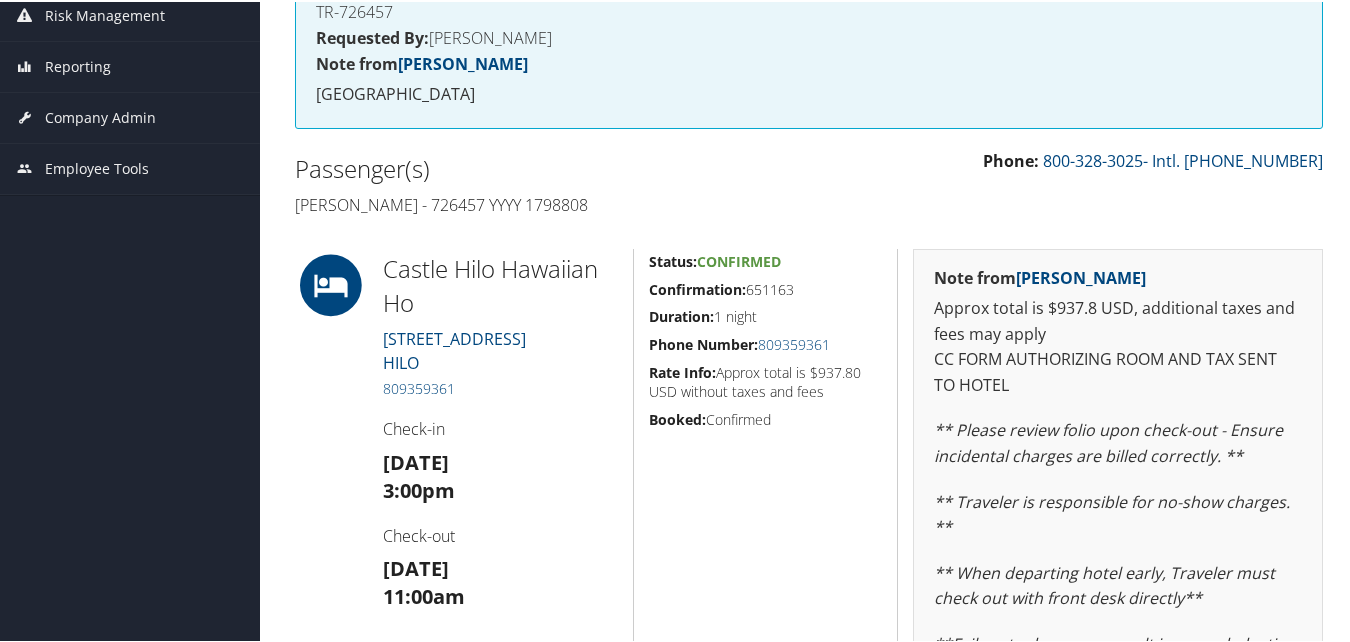 click on "Castle Hilo Hawaiian Ho
71 BANYAN DRIVE HILO
809359361
Check-in
Sat 21 Jun
3:00pm
Check-out
Sun 22 Jun
11:00am" at bounding box center (500, 556) 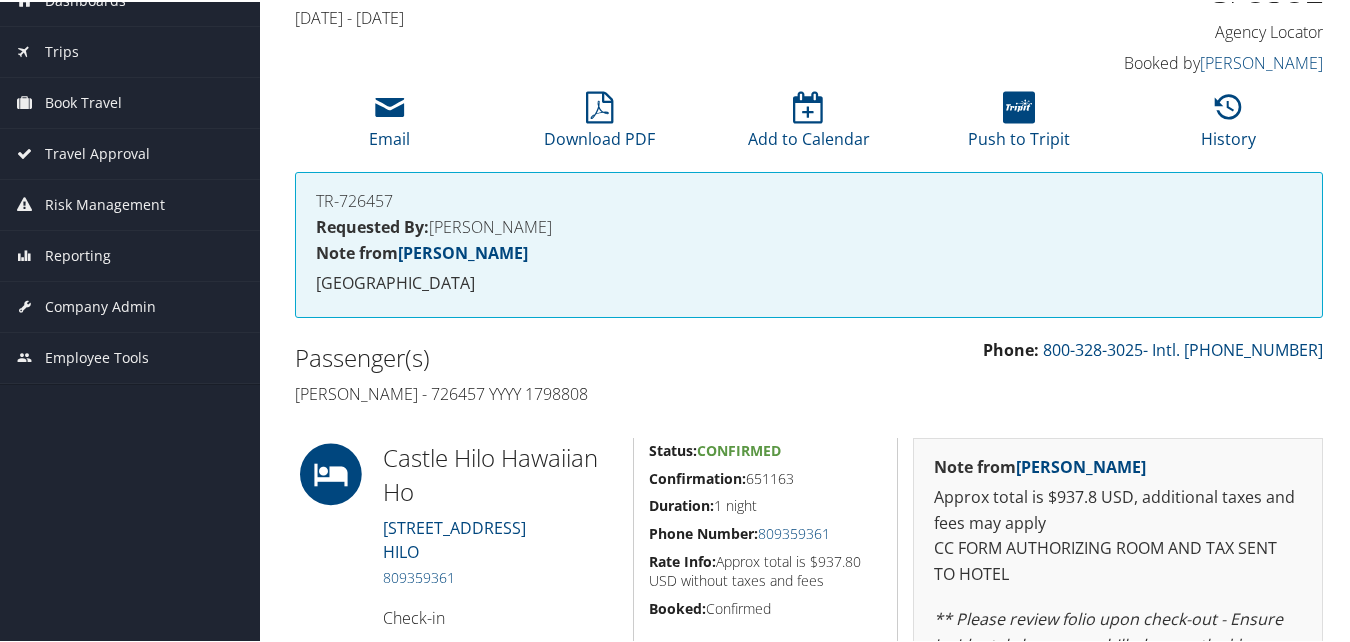 scroll, scrollTop: 86, scrollLeft: 0, axis: vertical 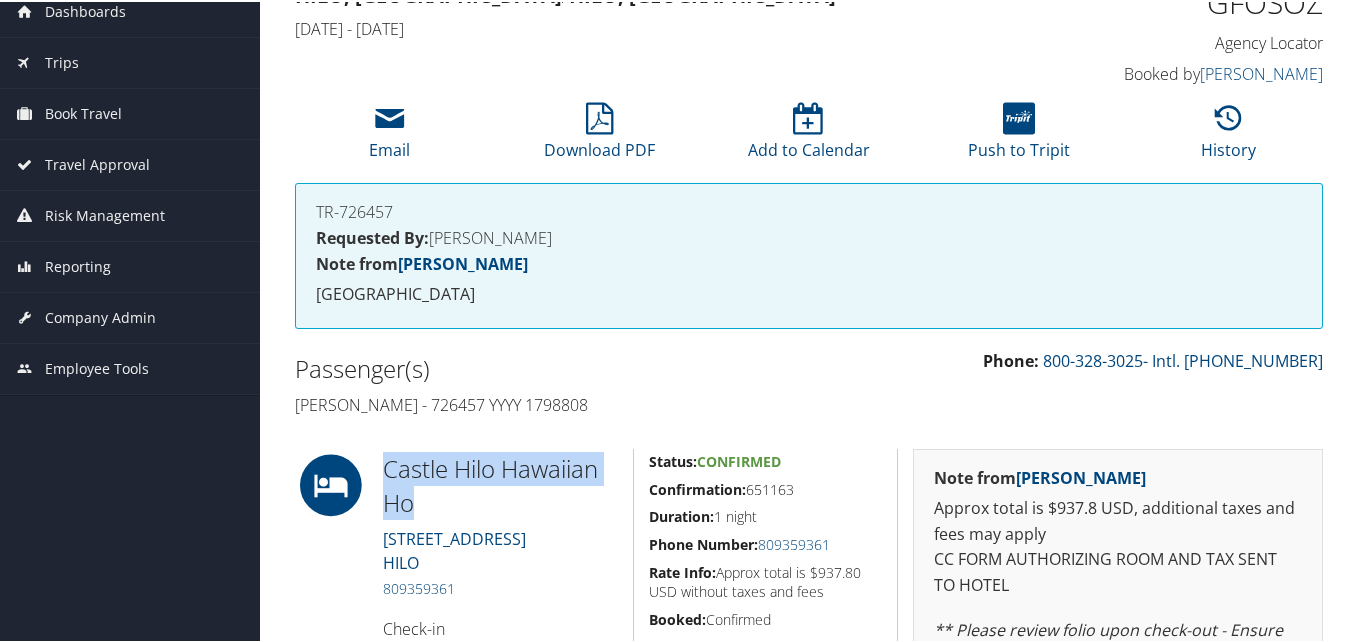 drag, startPoint x: 461, startPoint y: 502, endPoint x: 381, endPoint y: 455, distance: 92.7847 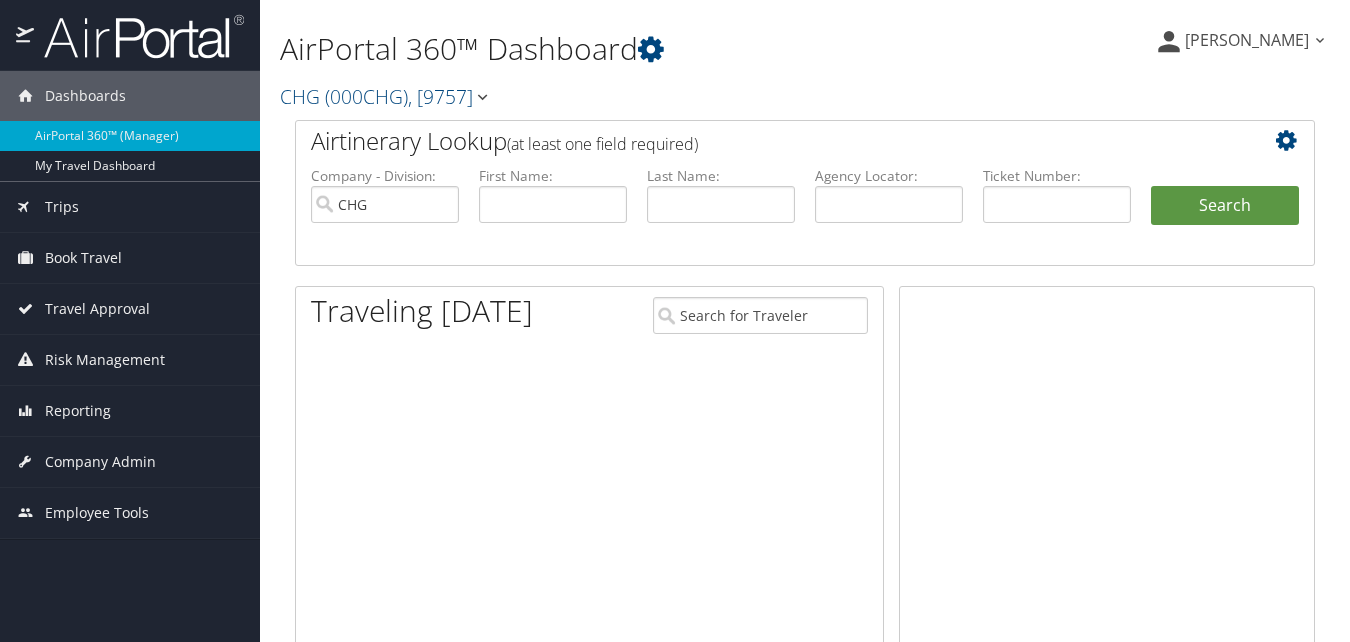 scroll, scrollTop: 0, scrollLeft: 0, axis: both 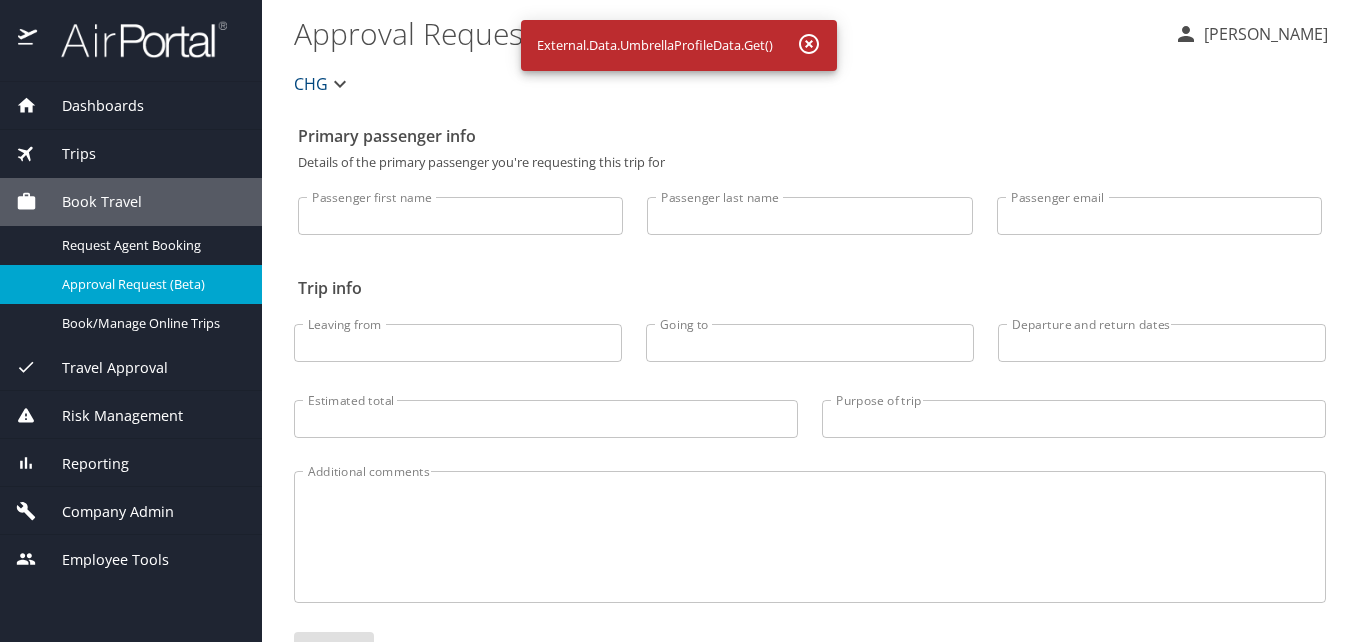 click on "Dashboards" at bounding box center (131, 106) 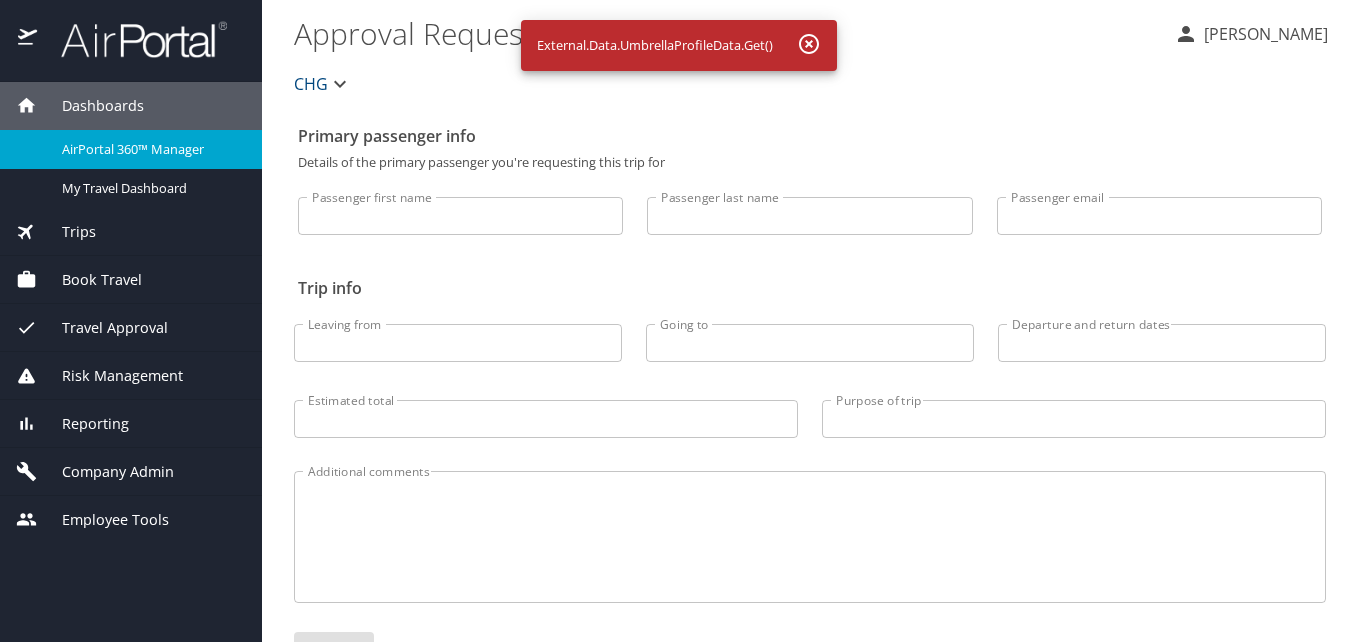 click on "AirPortal 360™ Manager" at bounding box center (150, 149) 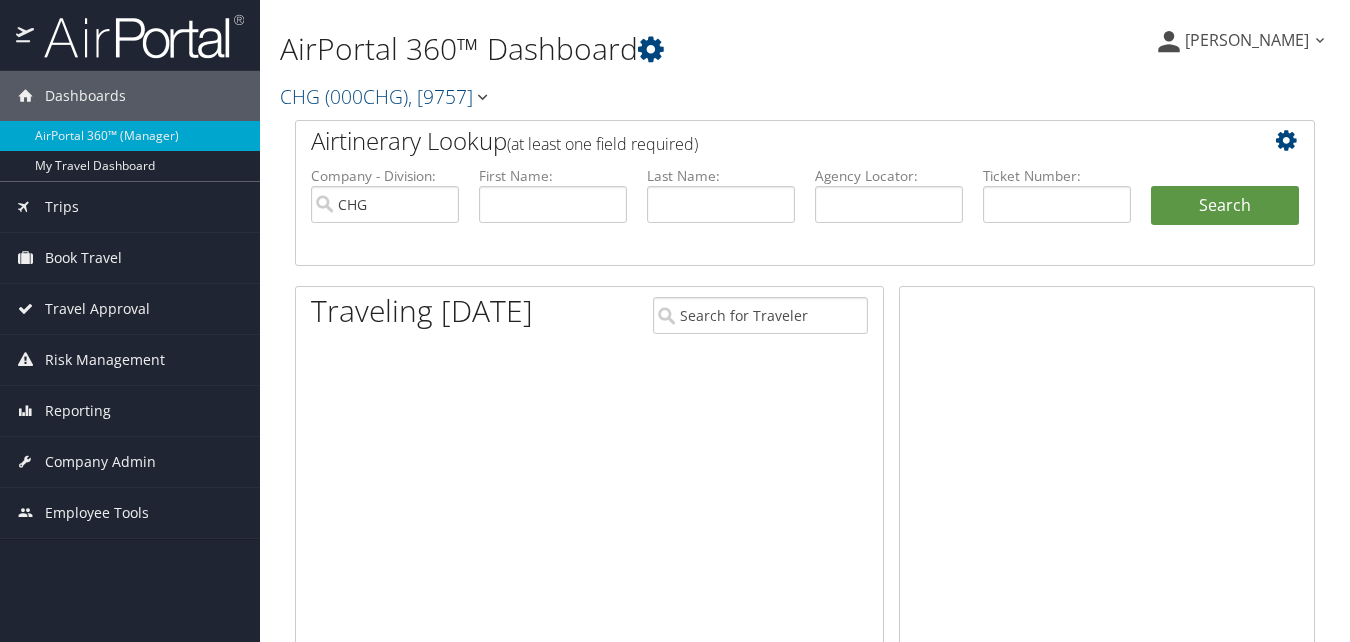 scroll, scrollTop: 0, scrollLeft: 0, axis: both 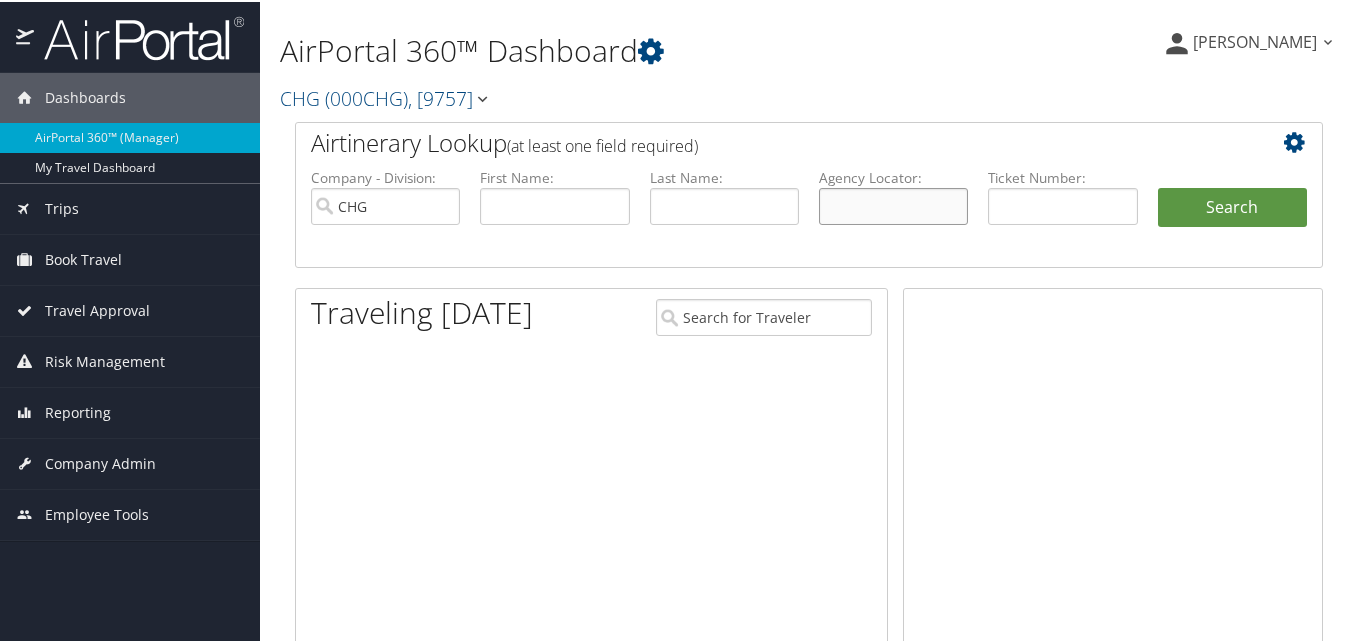 click at bounding box center [893, 204] 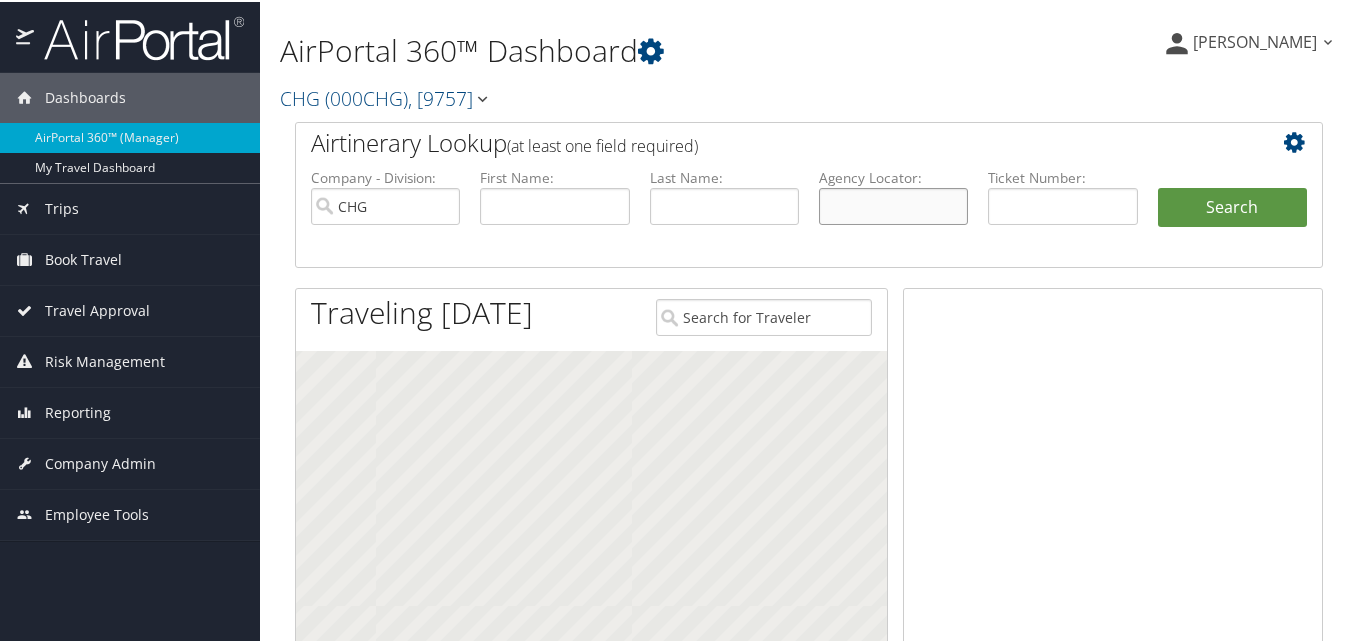 paste on "FNHJVI" 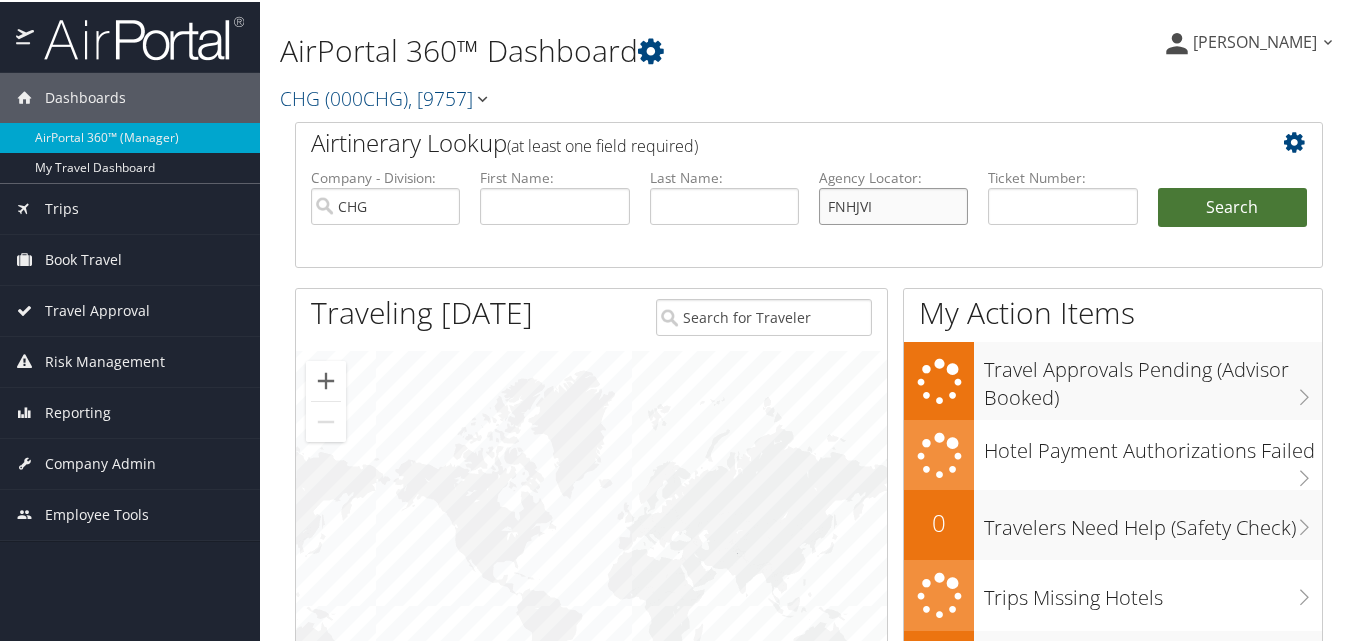 type on "FNHJVI" 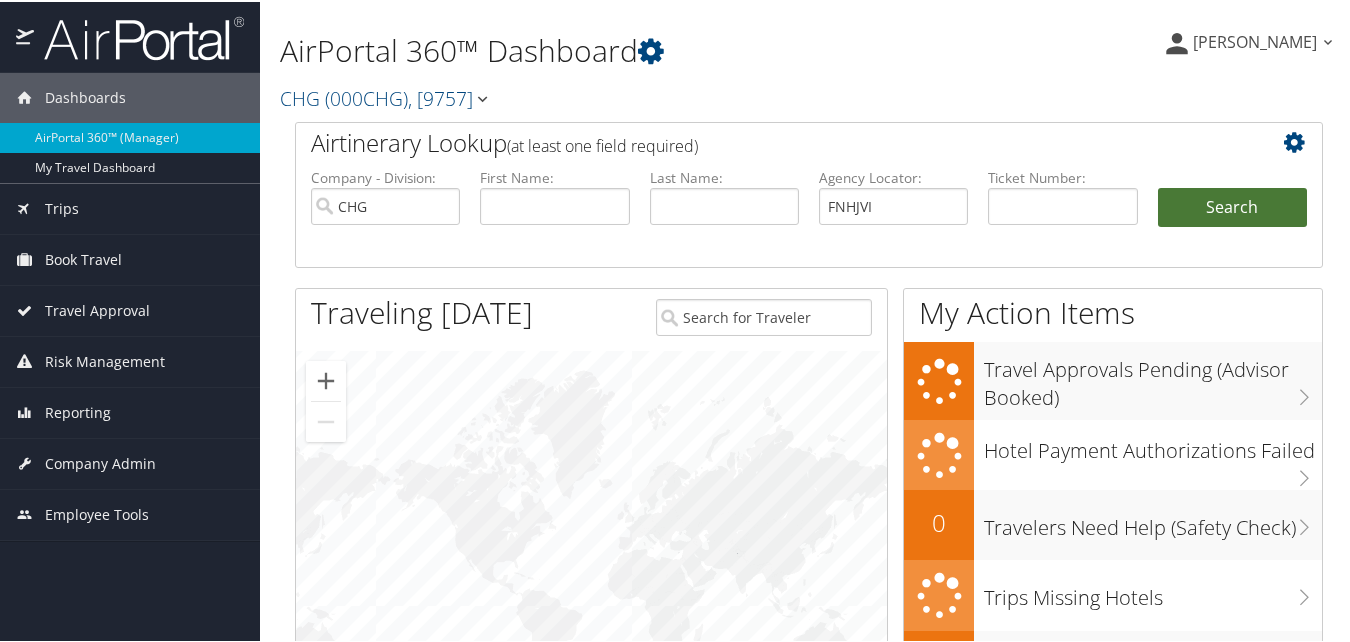 click on "Search" at bounding box center (1232, 206) 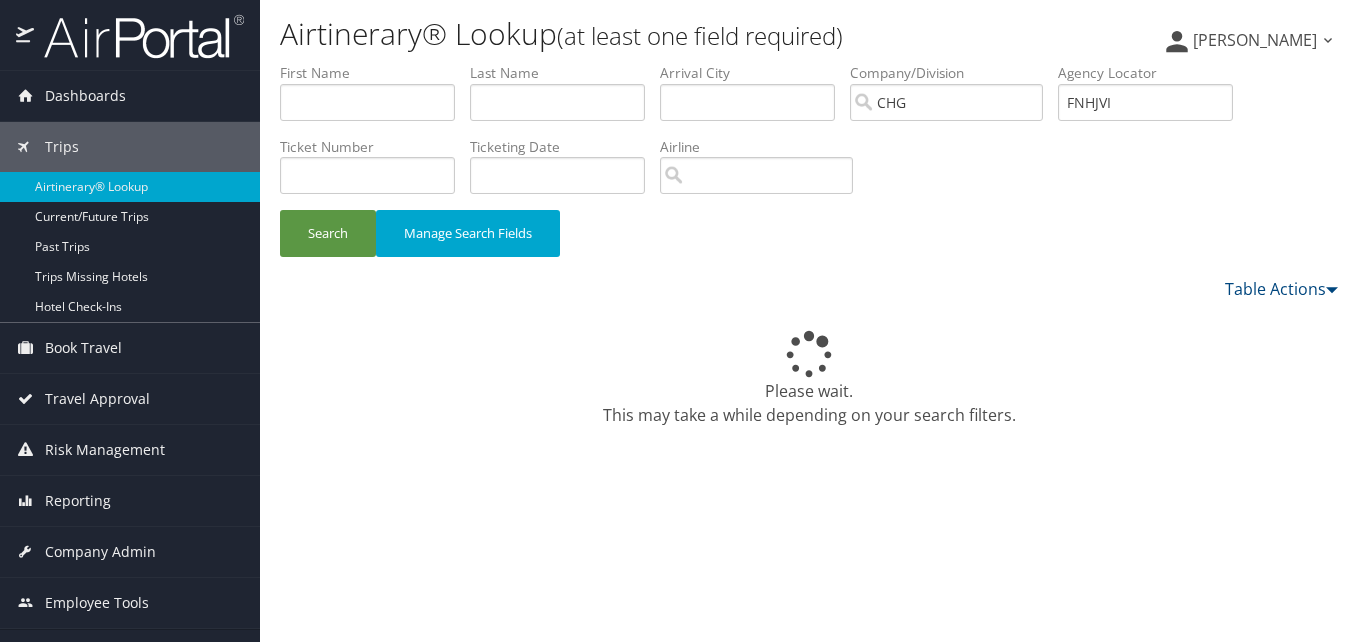 scroll, scrollTop: 0, scrollLeft: 0, axis: both 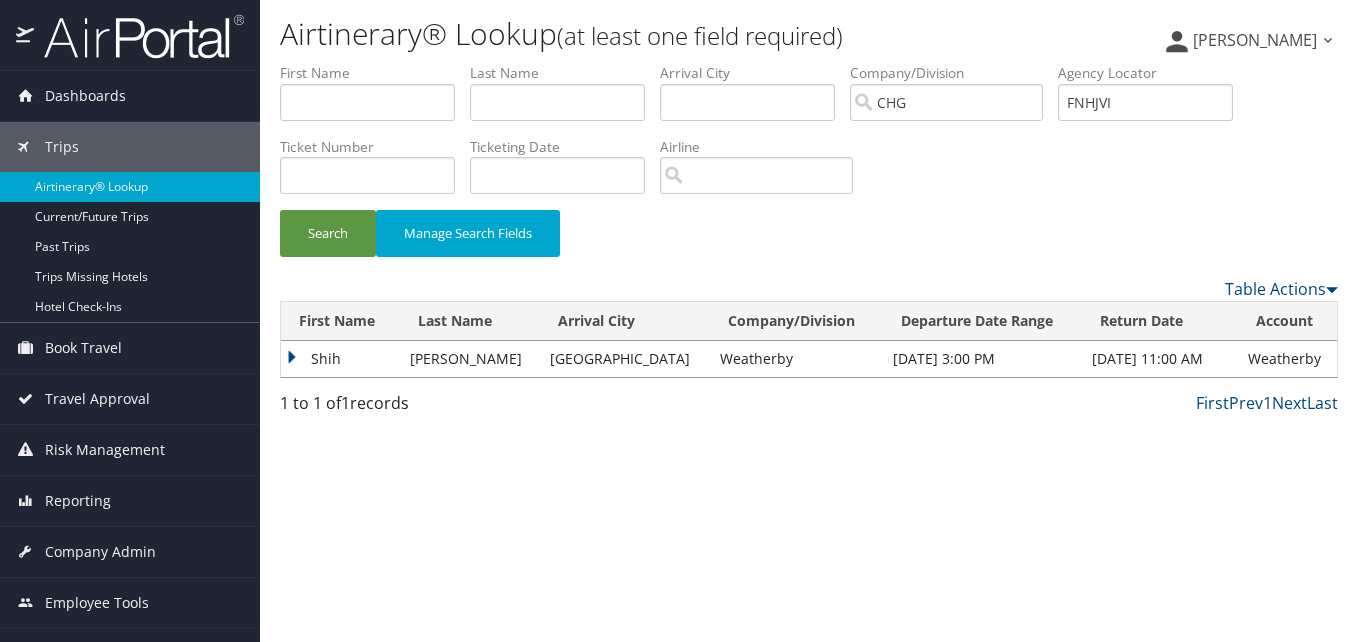 click on "Shih" at bounding box center [340, 359] 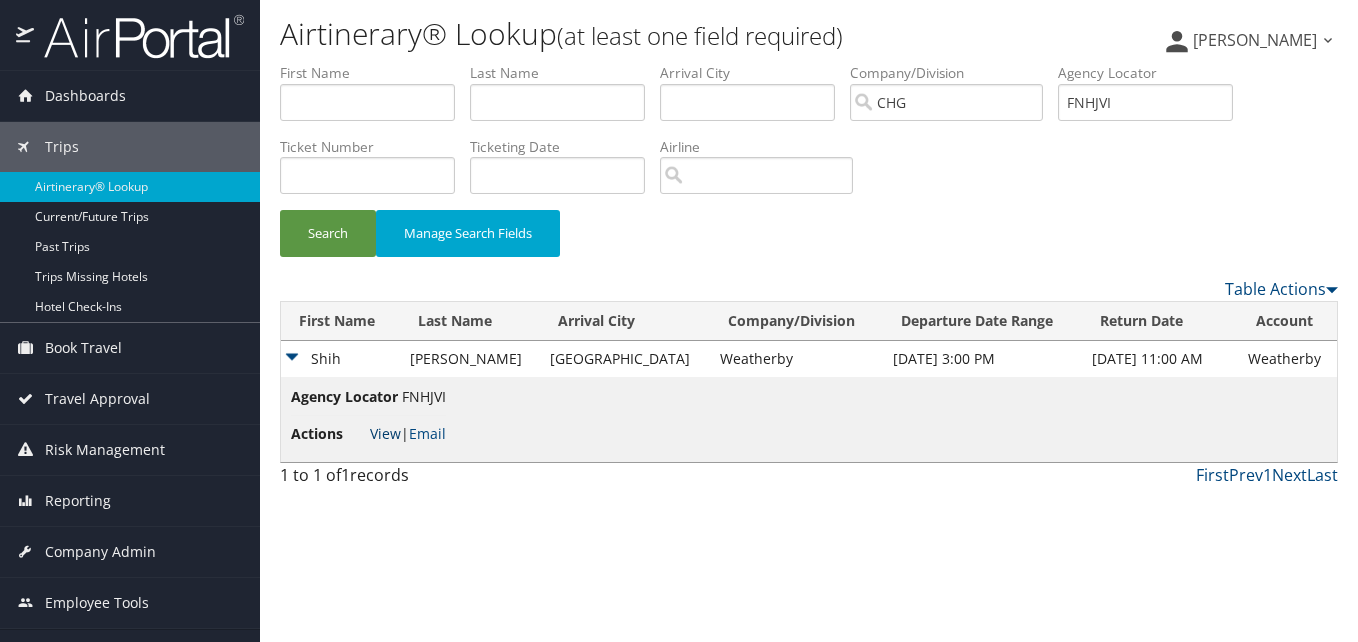click on "View" at bounding box center (385, 433) 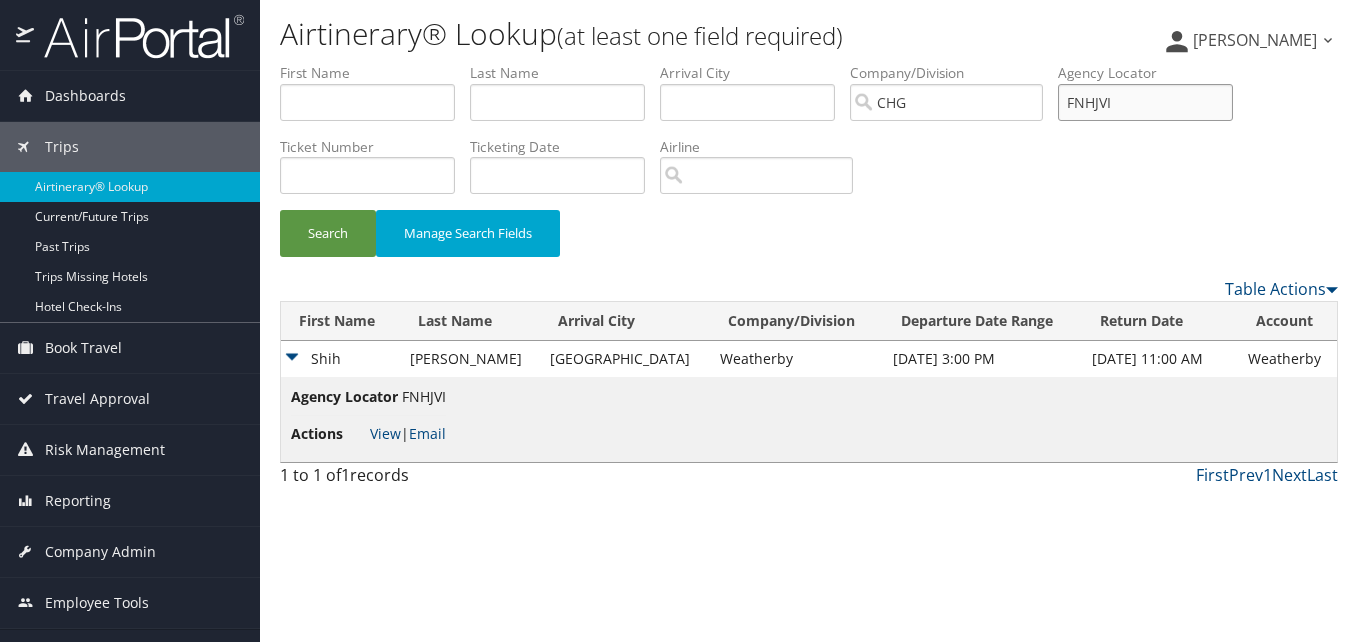 drag, startPoint x: 1122, startPoint y: 111, endPoint x: 1048, endPoint y: 112, distance: 74.00676 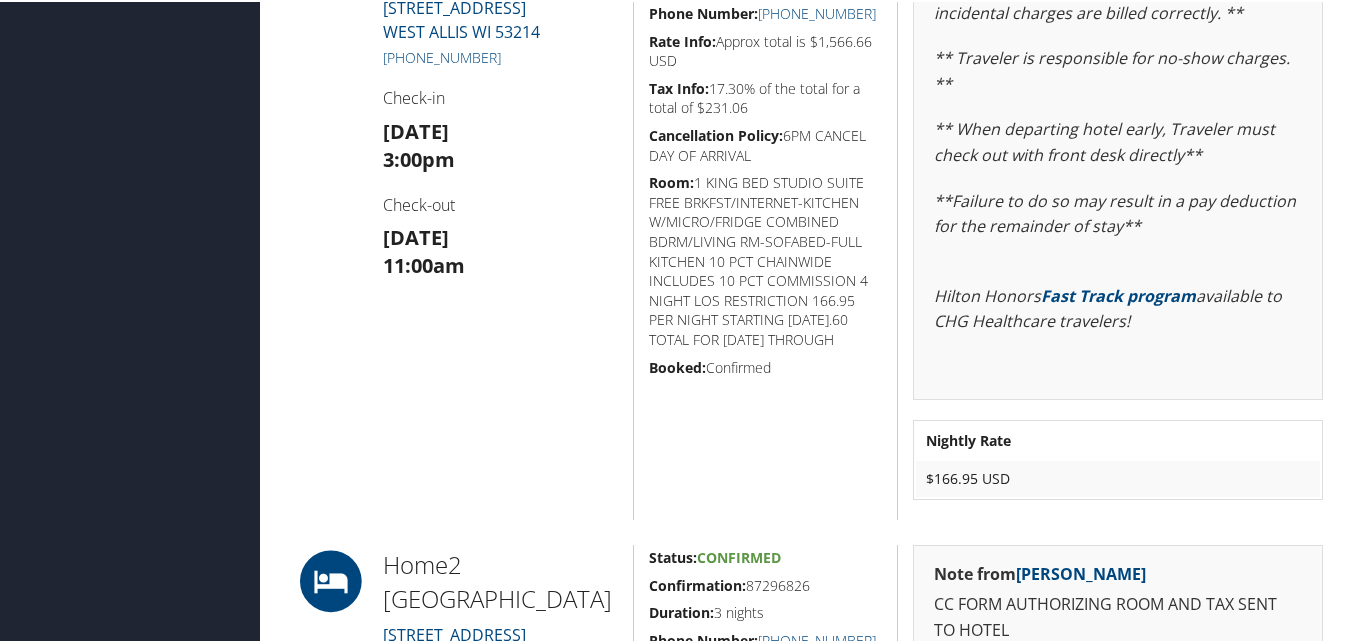 scroll, scrollTop: 600, scrollLeft: 0, axis: vertical 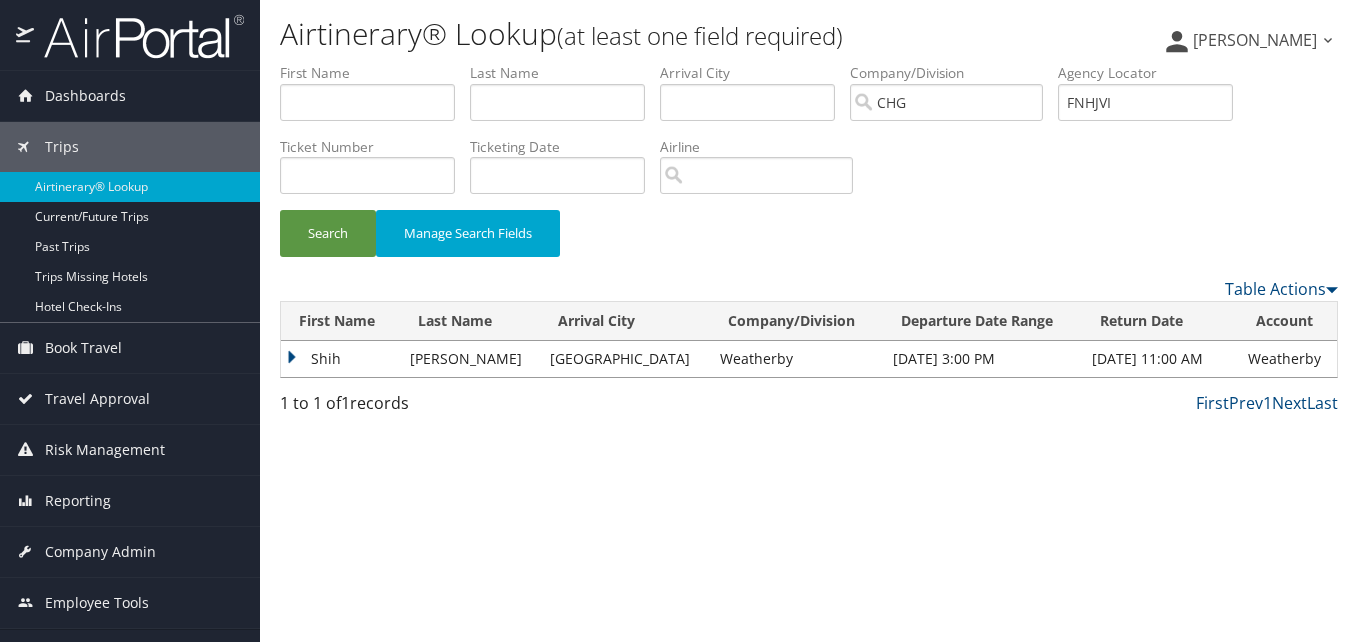 click on "Shih" at bounding box center [340, 359] 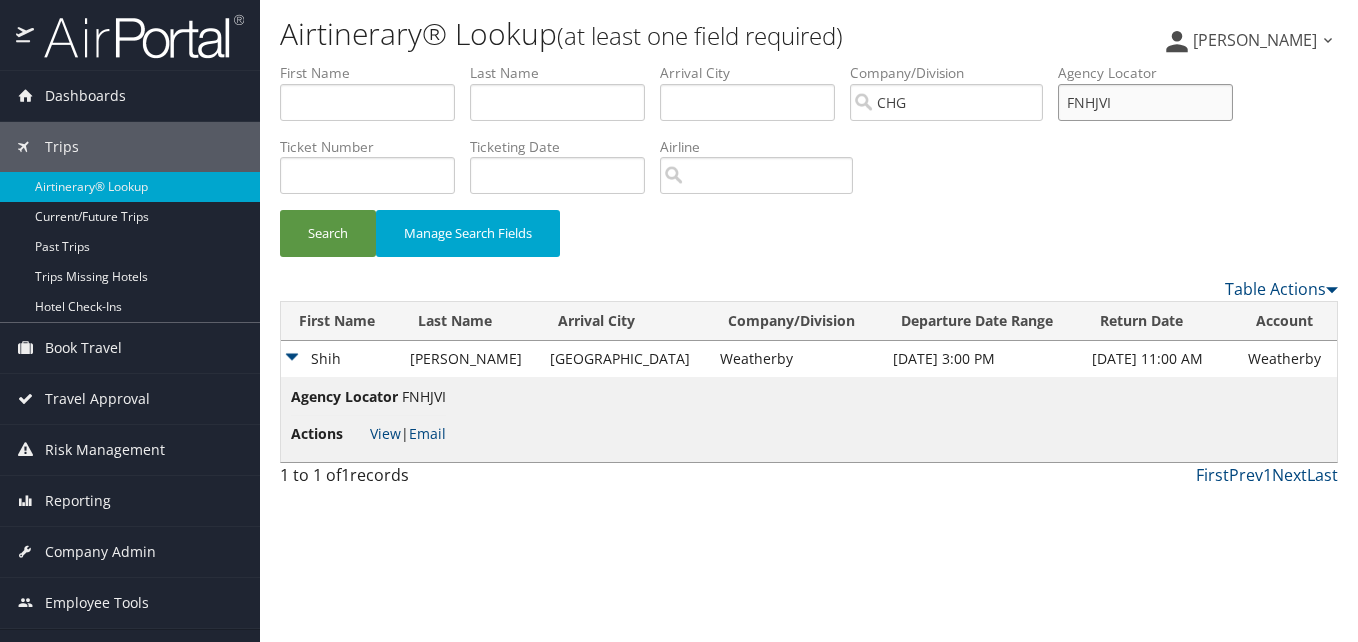 drag, startPoint x: 1160, startPoint y: 109, endPoint x: 990, endPoint y: 106, distance: 170.02647 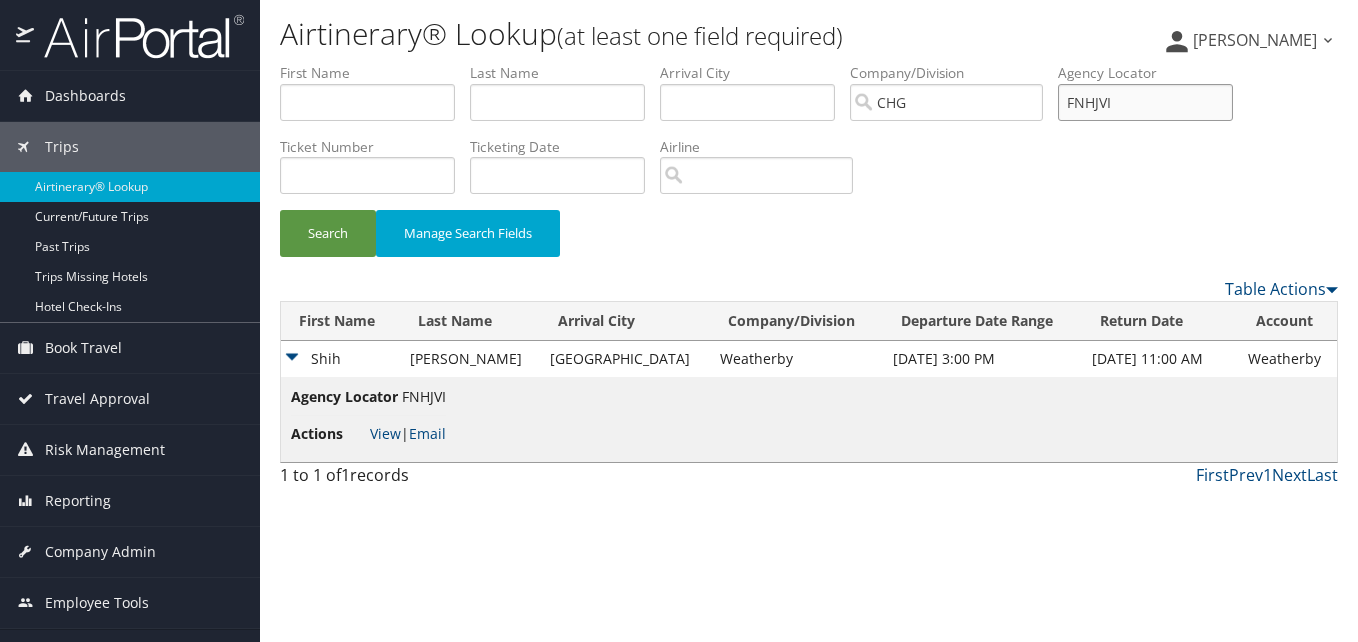 click on "First Name Last Name Departure City Arrival City Company/Division [GEOGRAPHIC_DATA]/City Code Departure Date Range Agency Locator FNHJVI Ticket Number Ticketing Date Invoice Number Flight Number Agent Name Air Confirmation Hotel Confirmation Credit Card - Last 4 Digits Airline Car Rental Chain Hotel Chain Rail Vendor Authorization Billable Client Code Cost Center Department Explanation Manager ID Project Purpose Region Traveler ID" at bounding box center [809, 63] 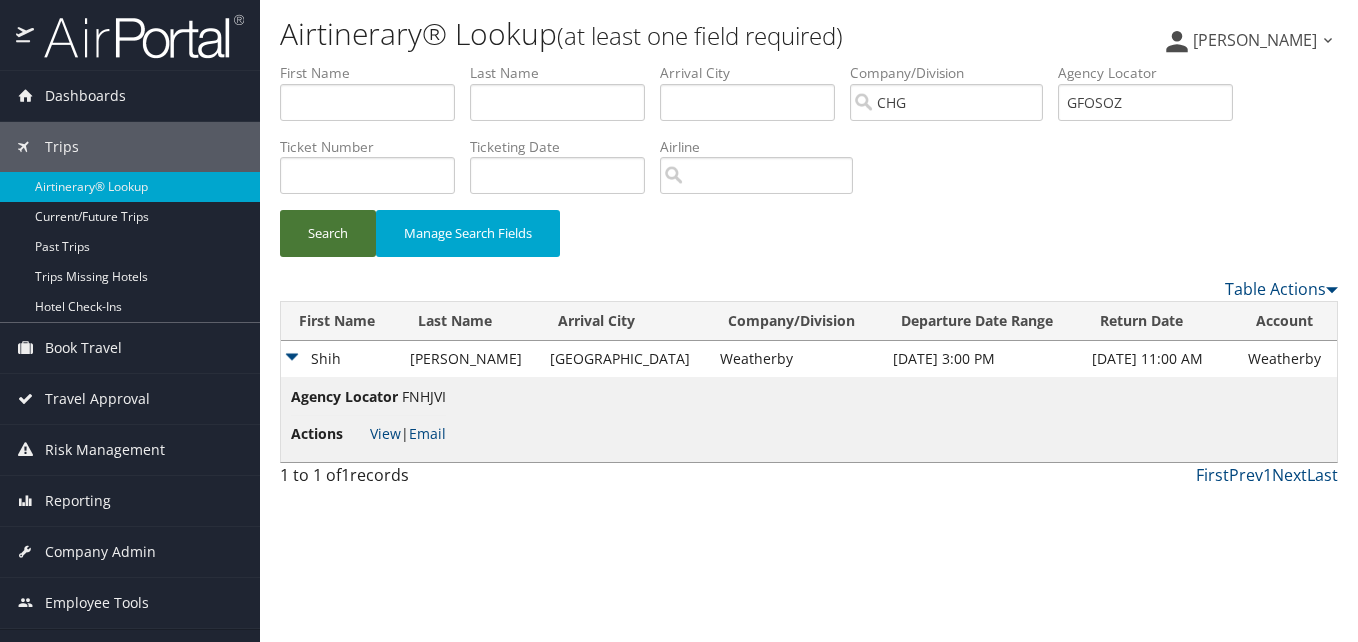 click on "Search" at bounding box center [328, 233] 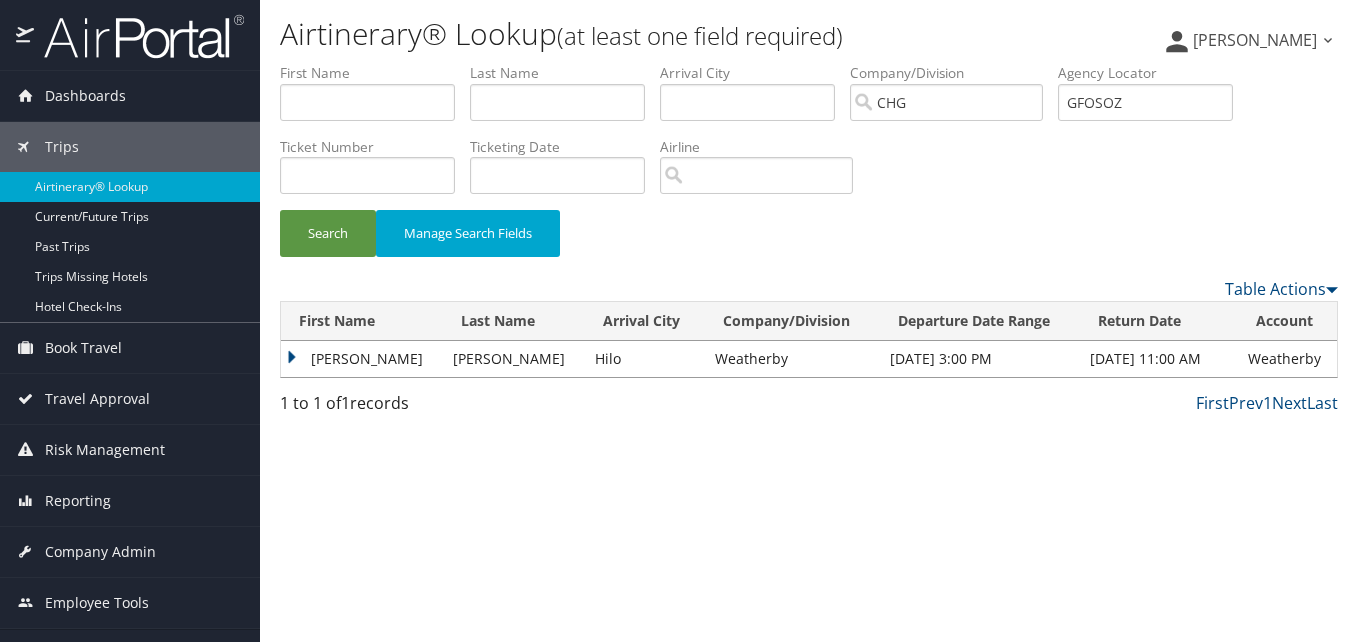 click on "[PERSON_NAME]" at bounding box center [362, 359] 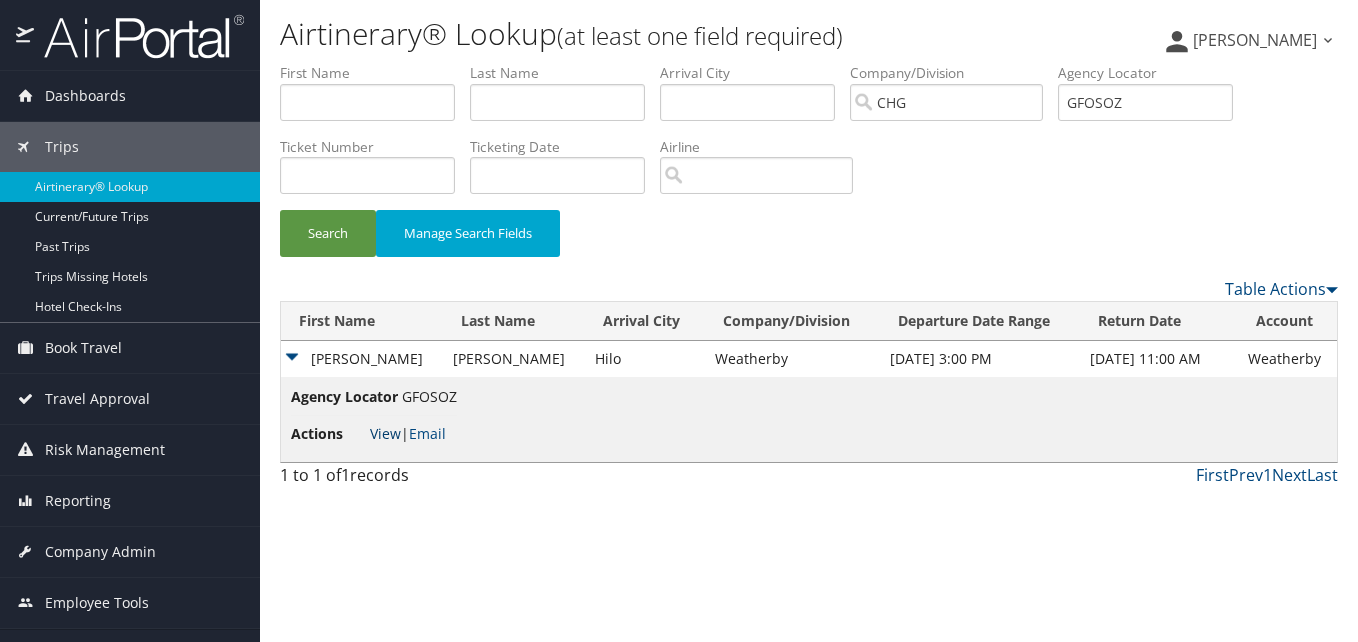 click on "View" at bounding box center [385, 433] 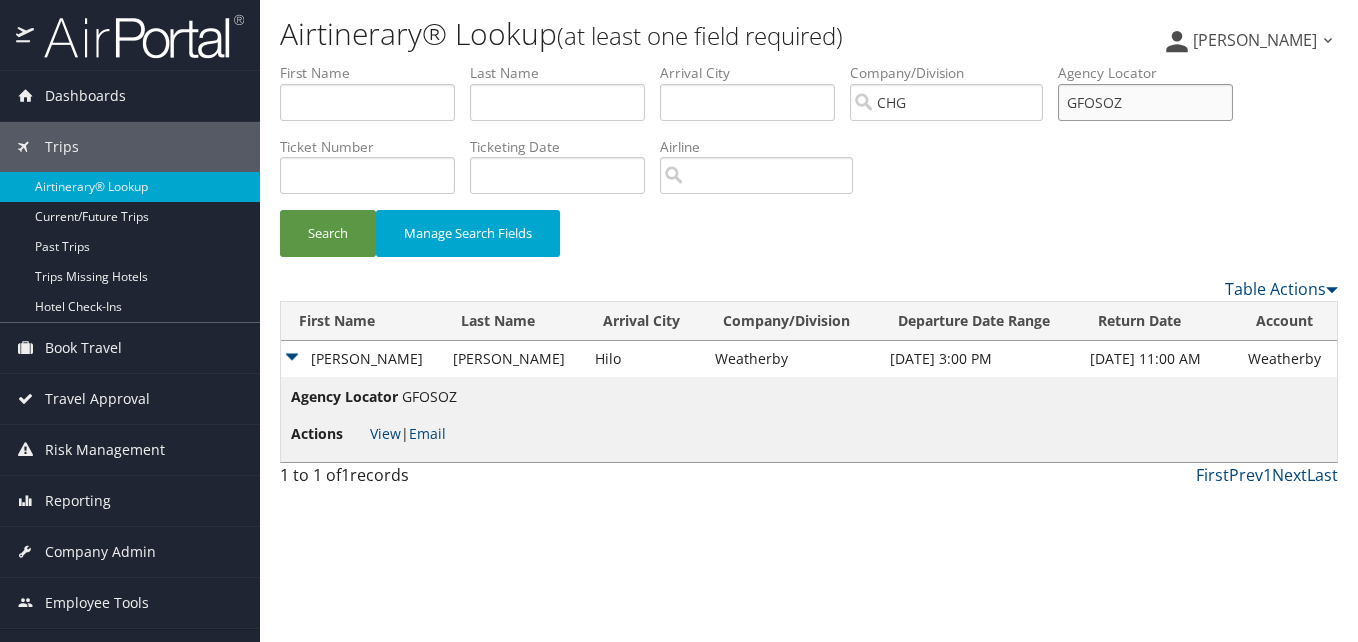 drag, startPoint x: 1161, startPoint y: 97, endPoint x: 1028, endPoint y: 96, distance: 133.00375 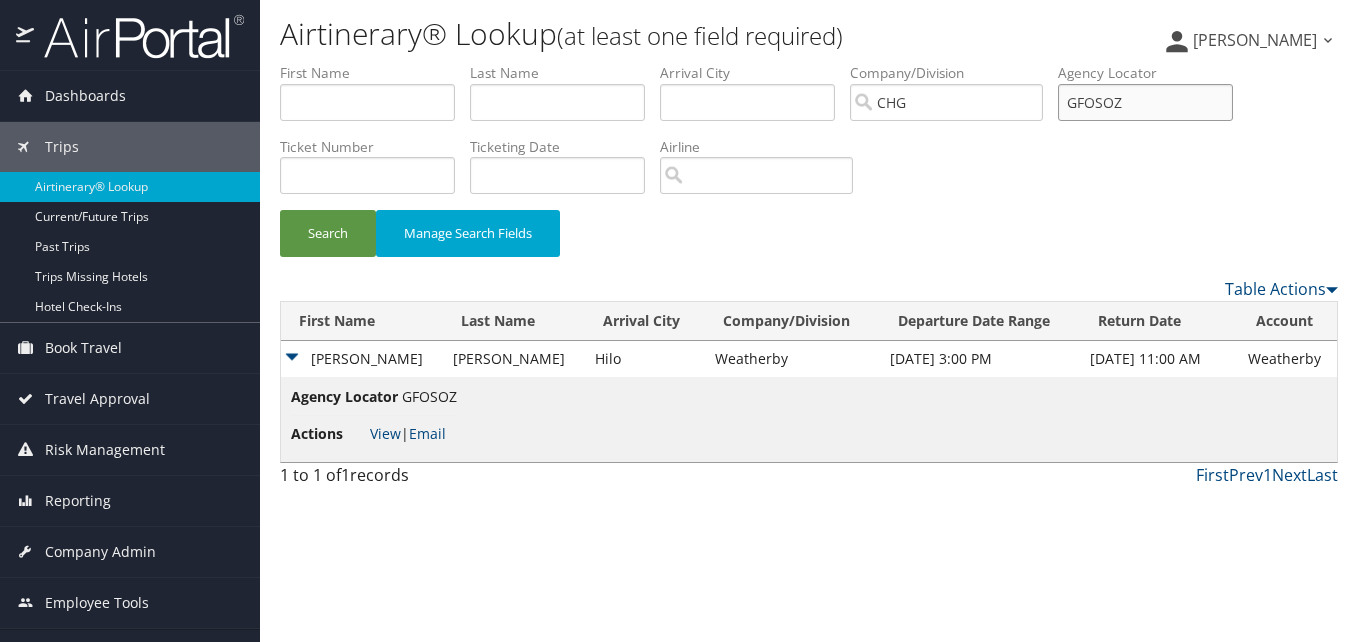 click on "First Name Last Name Departure City Arrival City Company/Division [GEOGRAPHIC_DATA]/City Code Departure Date Range Agency Locator GFOSOZ Ticket Number Ticketing Date Invoice Number Flight Number Agent Name Air Confirmation Hotel Confirmation Credit Card - Last 4 Digits Airline Car Rental Chain Hotel Chain Rail Vendor Authorization Billable Client Code Cost Center Department Explanation Manager ID Project Purpose Region Traveler ID" at bounding box center [809, 63] 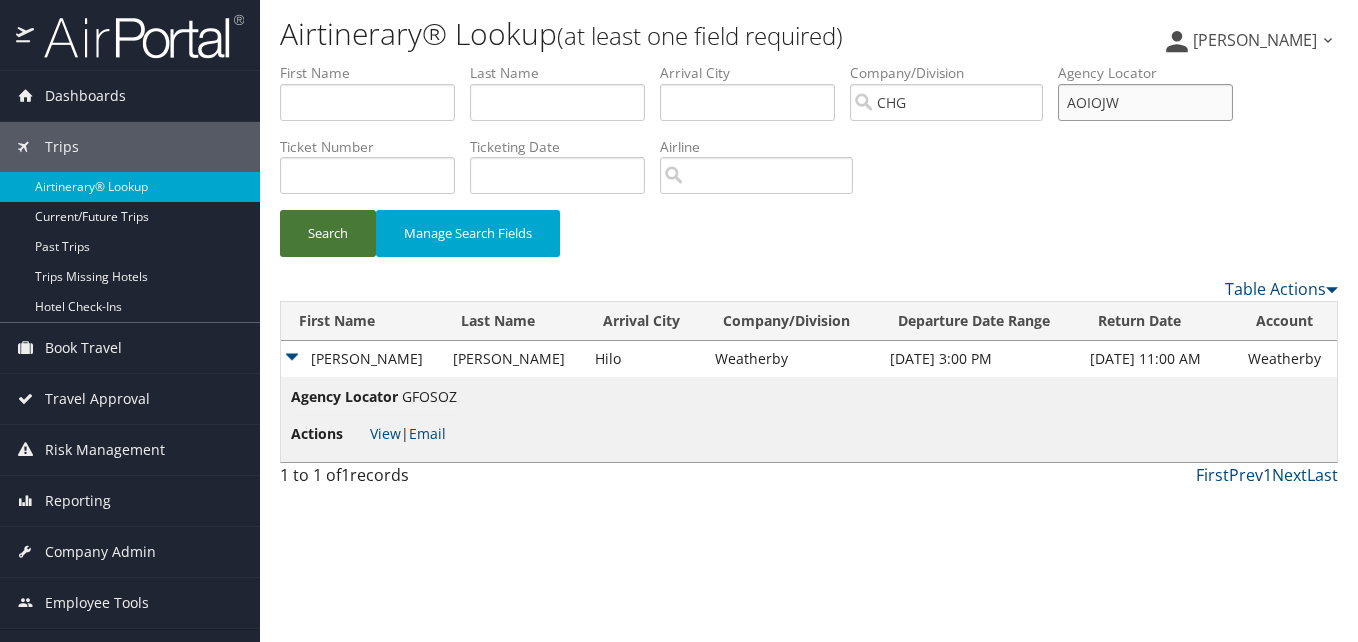 type on "AOIOJW" 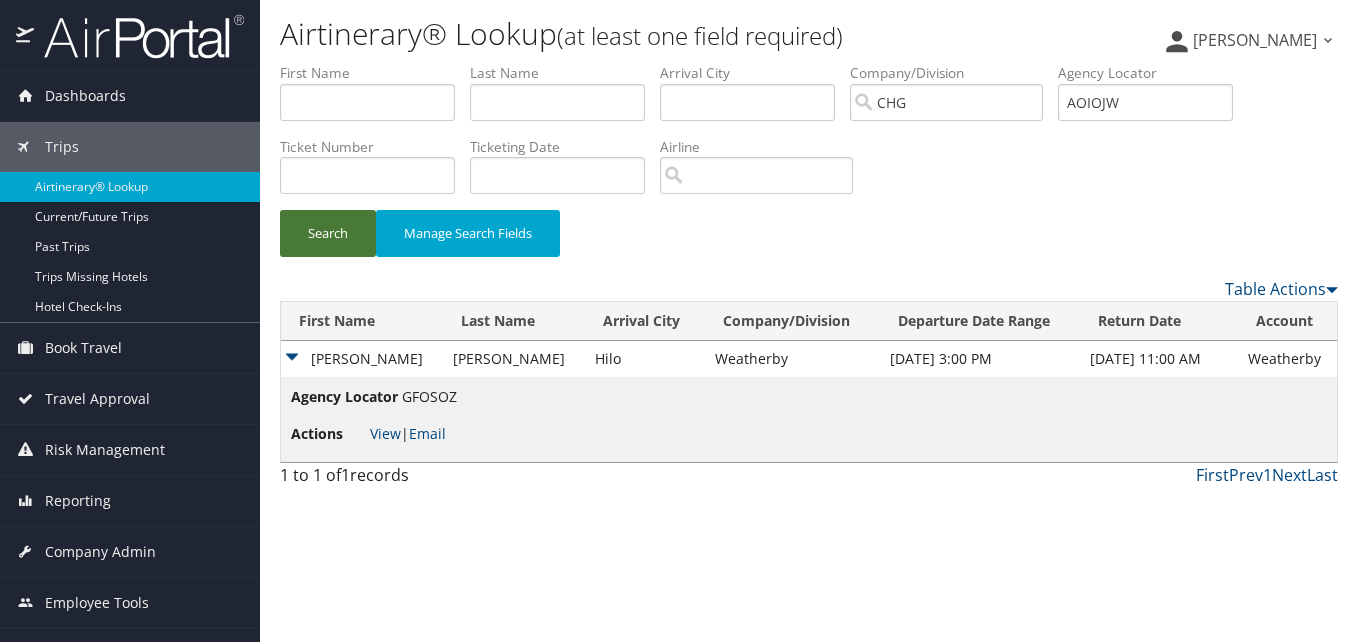 click on "Search" at bounding box center (328, 233) 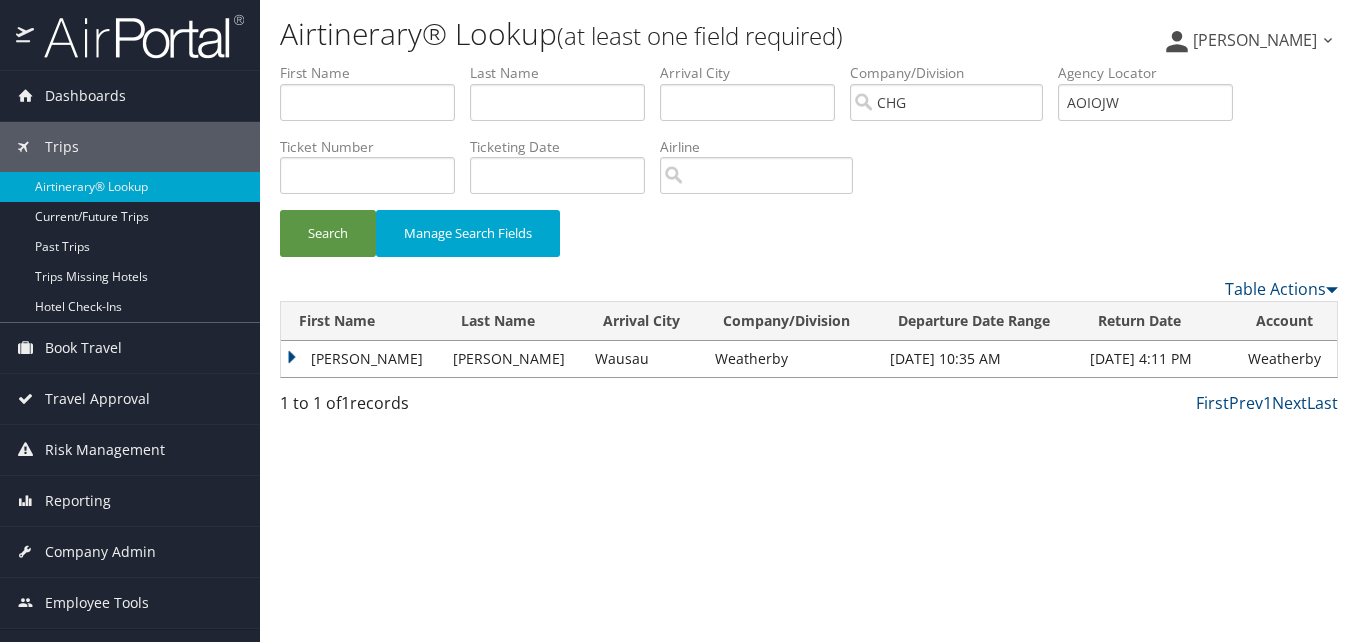 click on "[PERSON_NAME]" at bounding box center [362, 359] 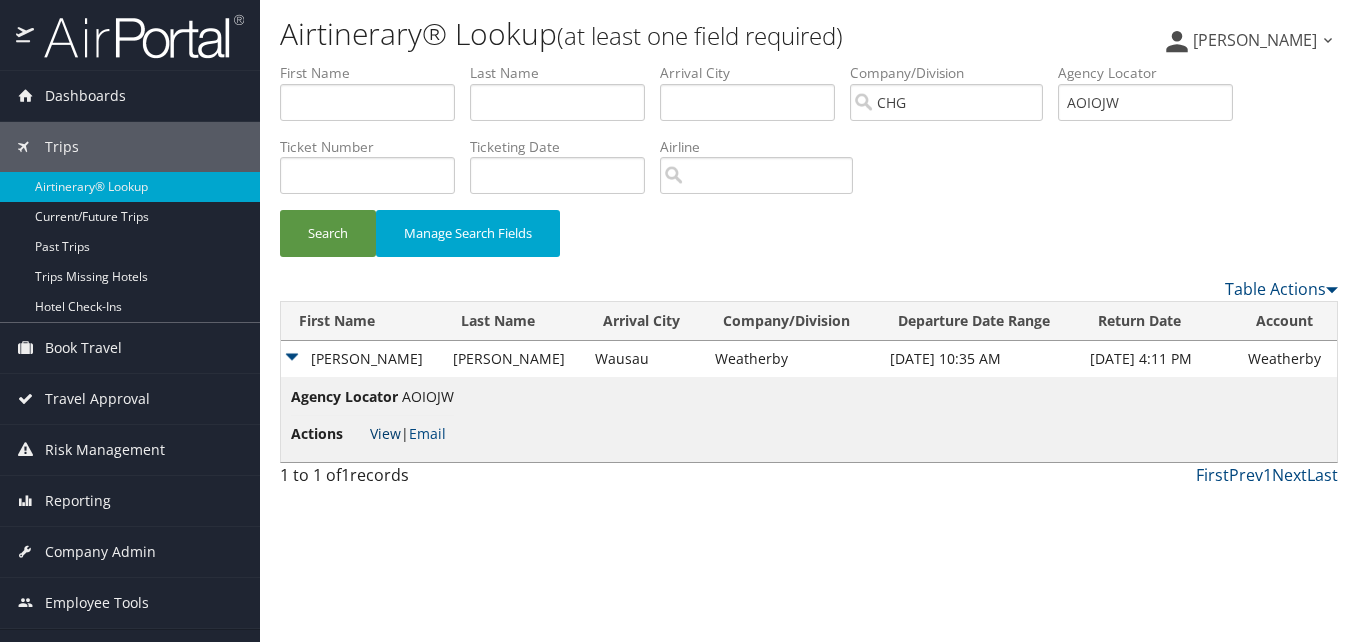 click on "View" at bounding box center [385, 433] 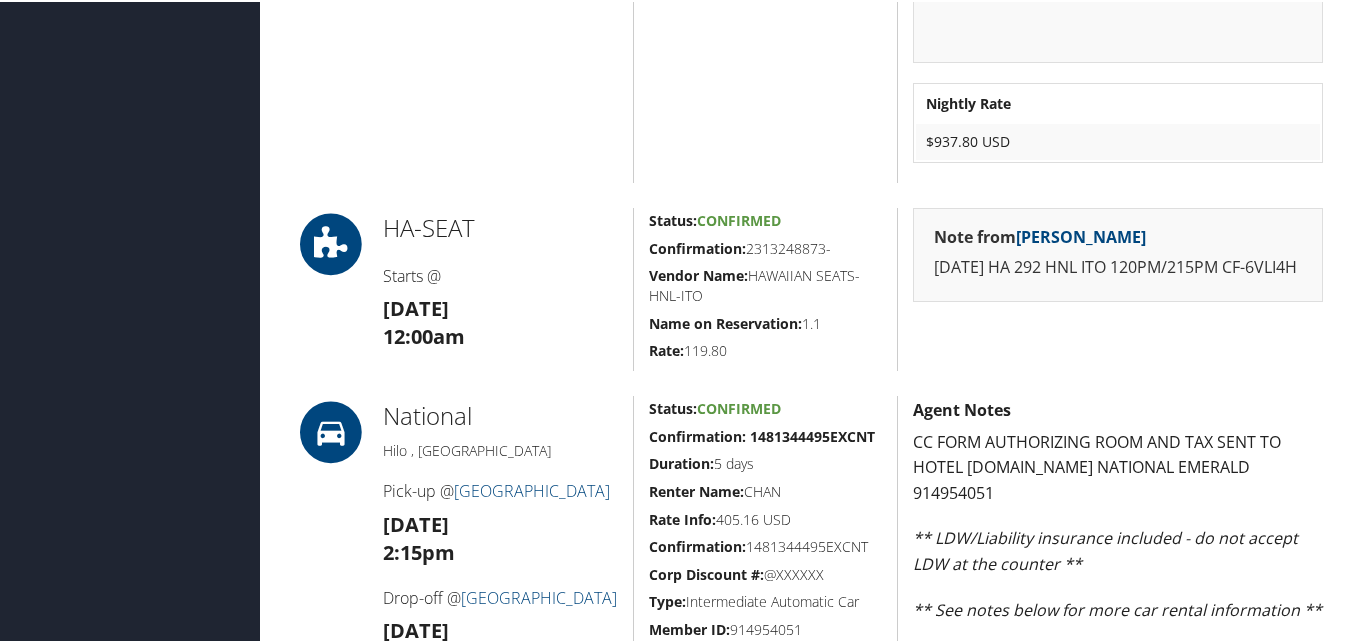 scroll, scrollTop: 700, scrollLeft: 0, axis: vertical 